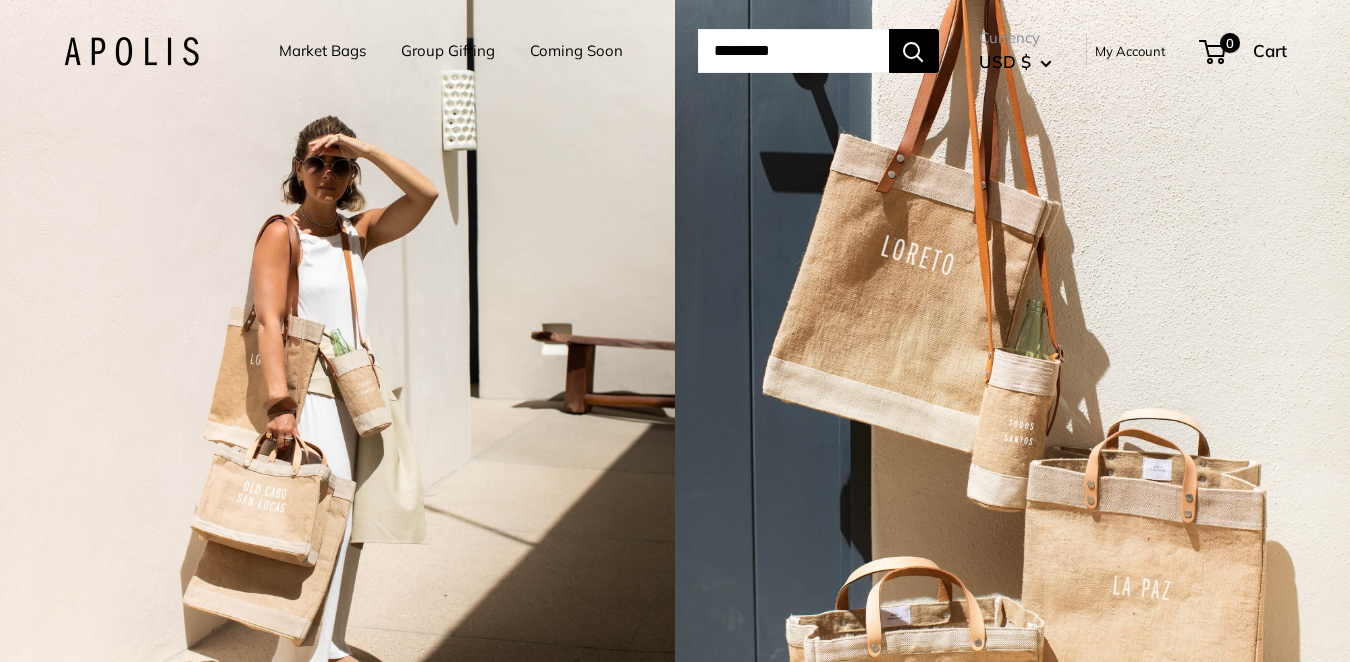 scroll, scrollTop: 0, scrollLeft: 0, axis: both 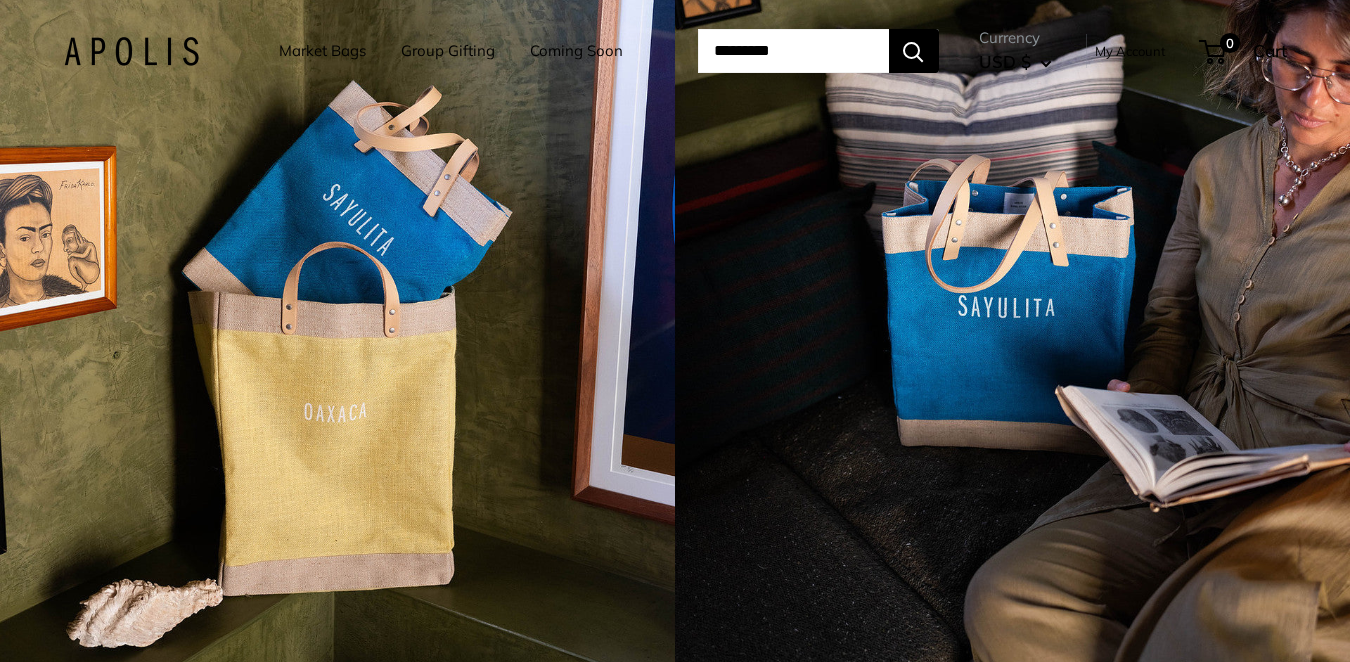 click at bounding box center [914, 51] 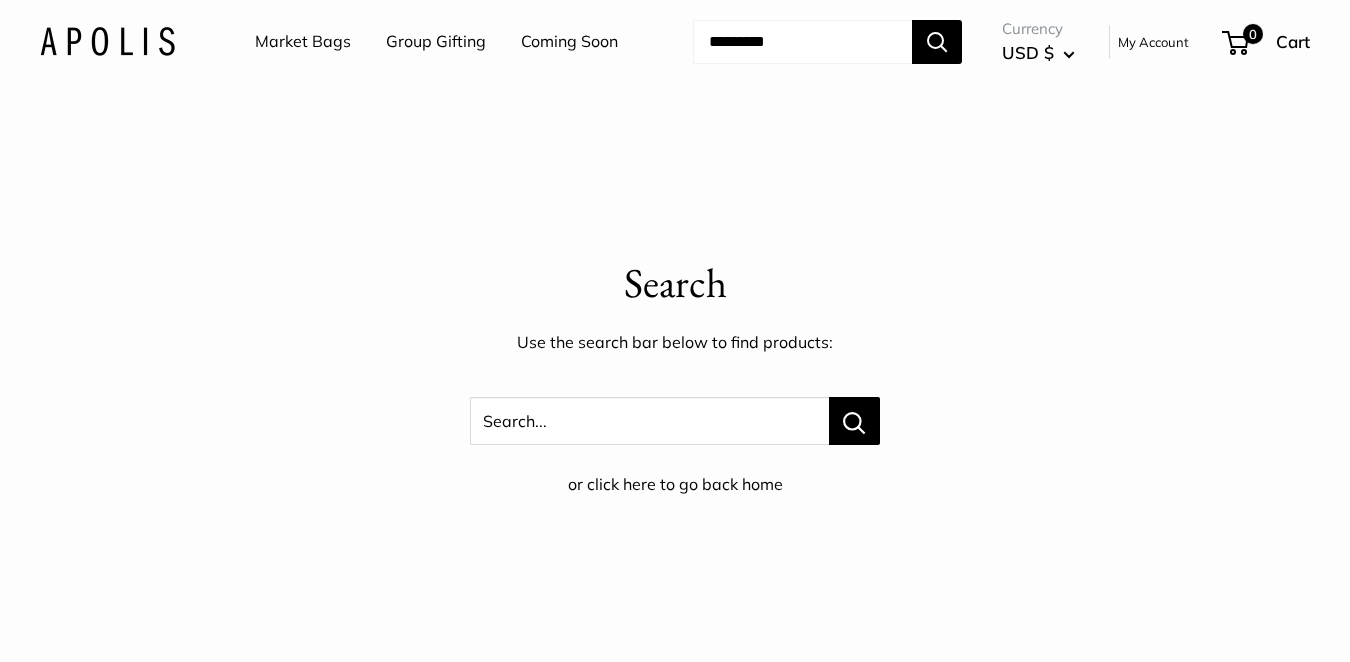scroll, scrollTop: 0, scrollLeft: 0, axis: both 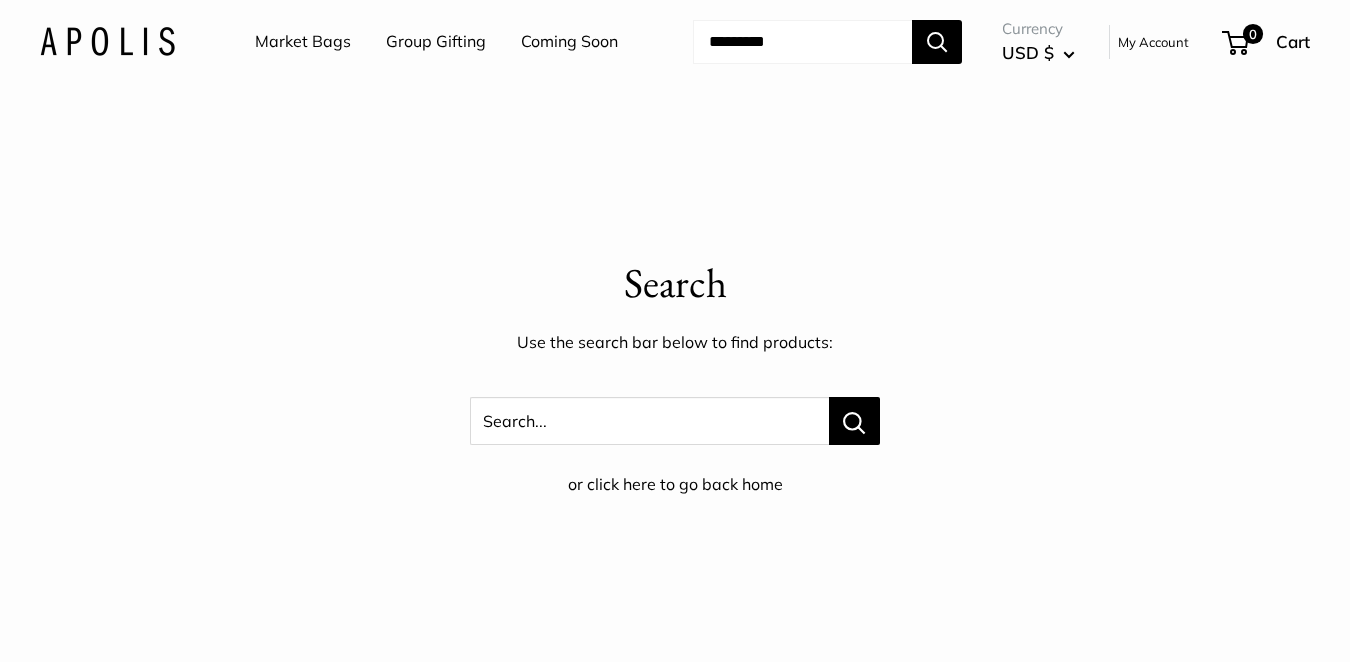 click on "Market Bags" at bounding box center [303, 42] 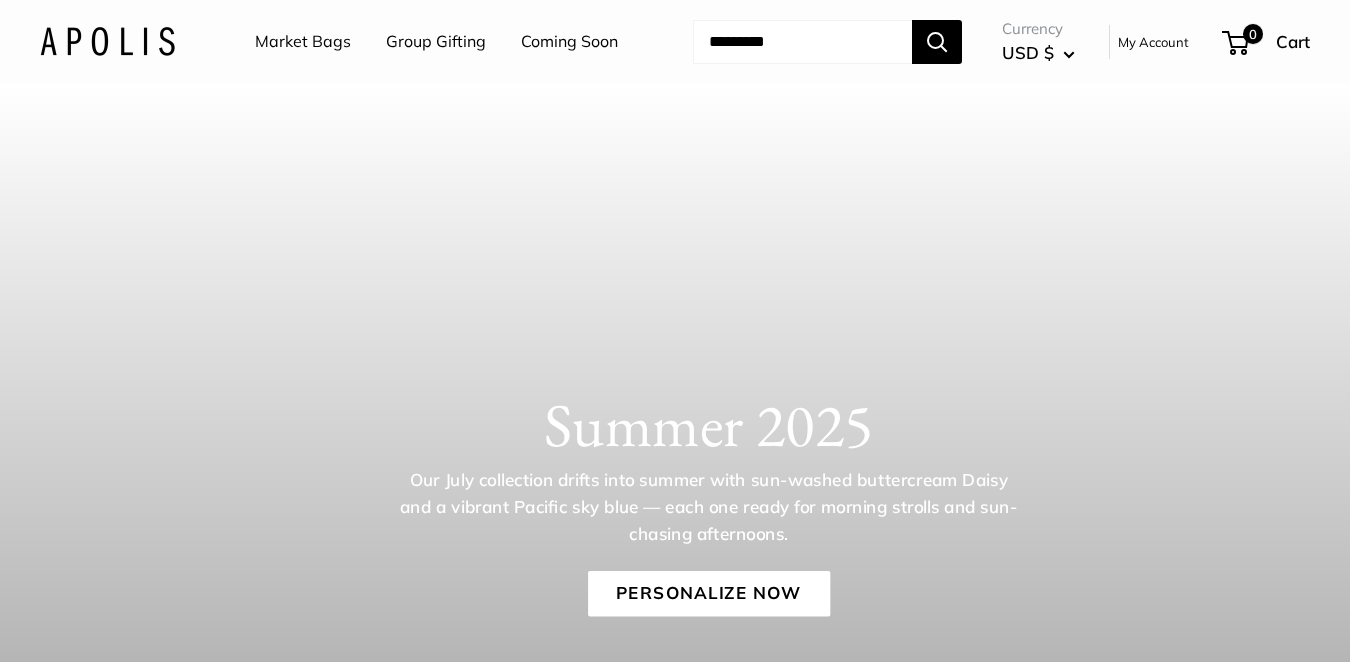 scroll, scrollTop: 0, scrollLeft: 0, axis: both 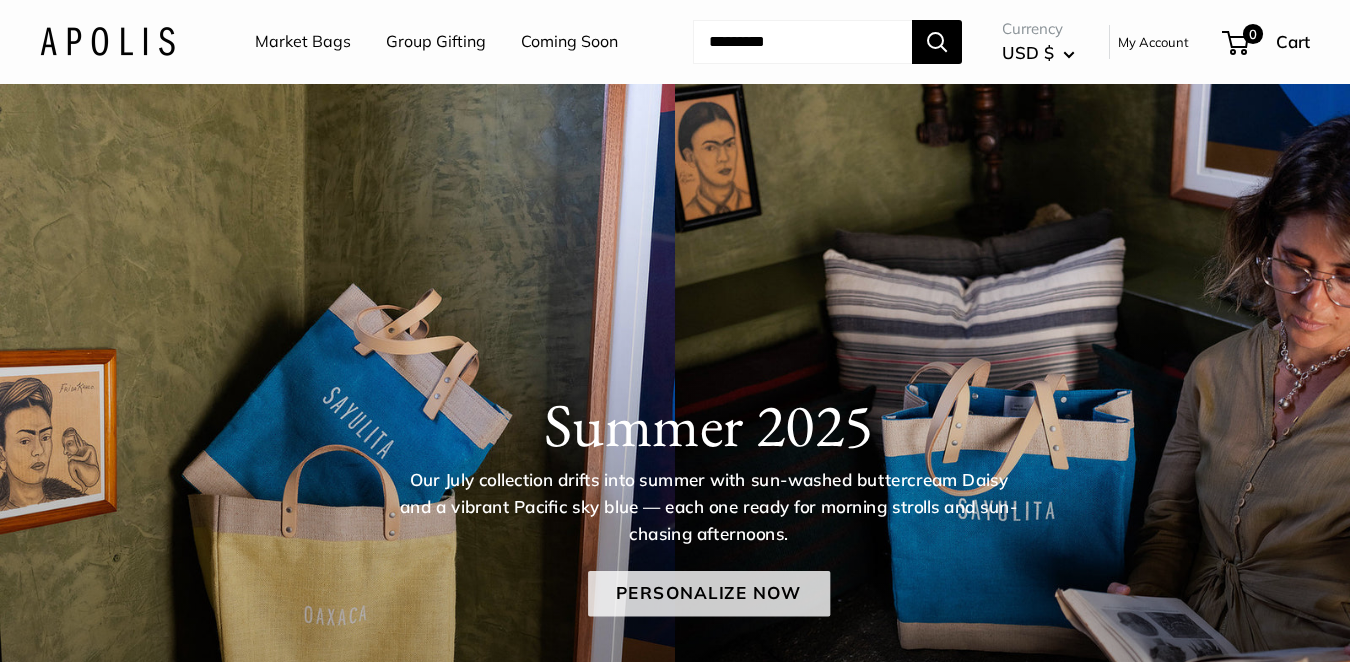 click on "Personalize Now" at bounding box center [709, 594] 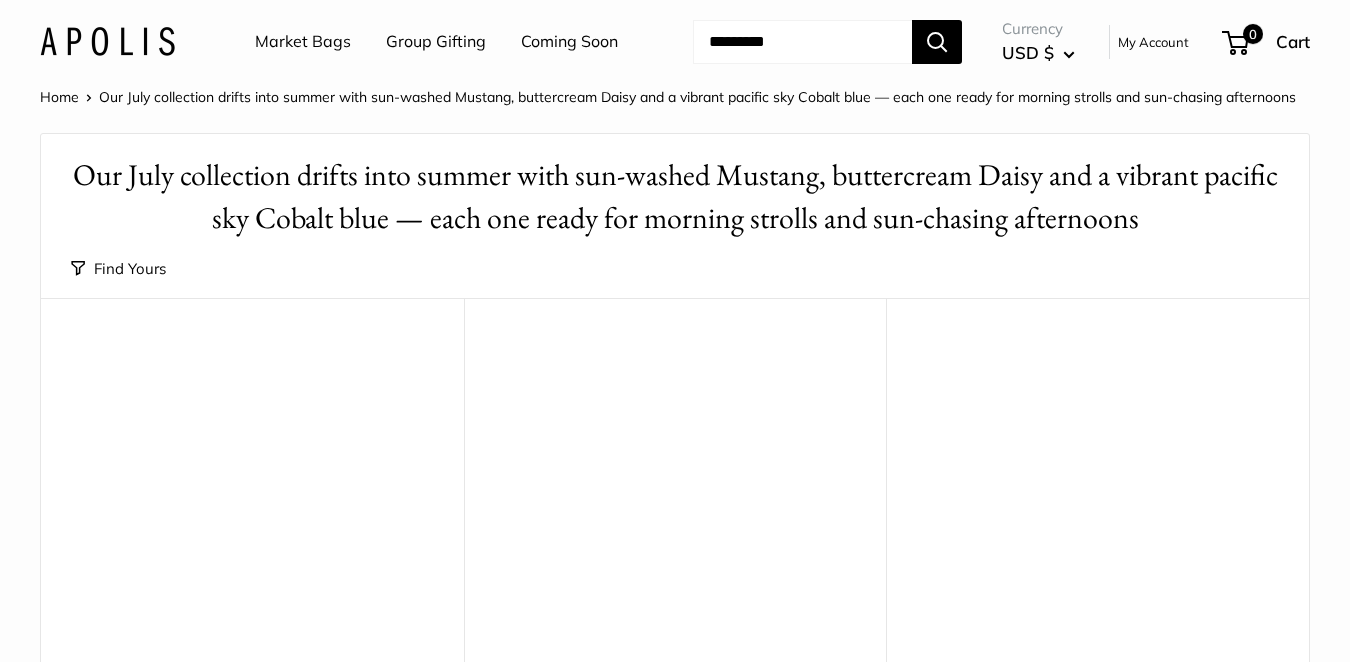 scroll, scrollTop: 0, scrollLeft: 0, axis: both 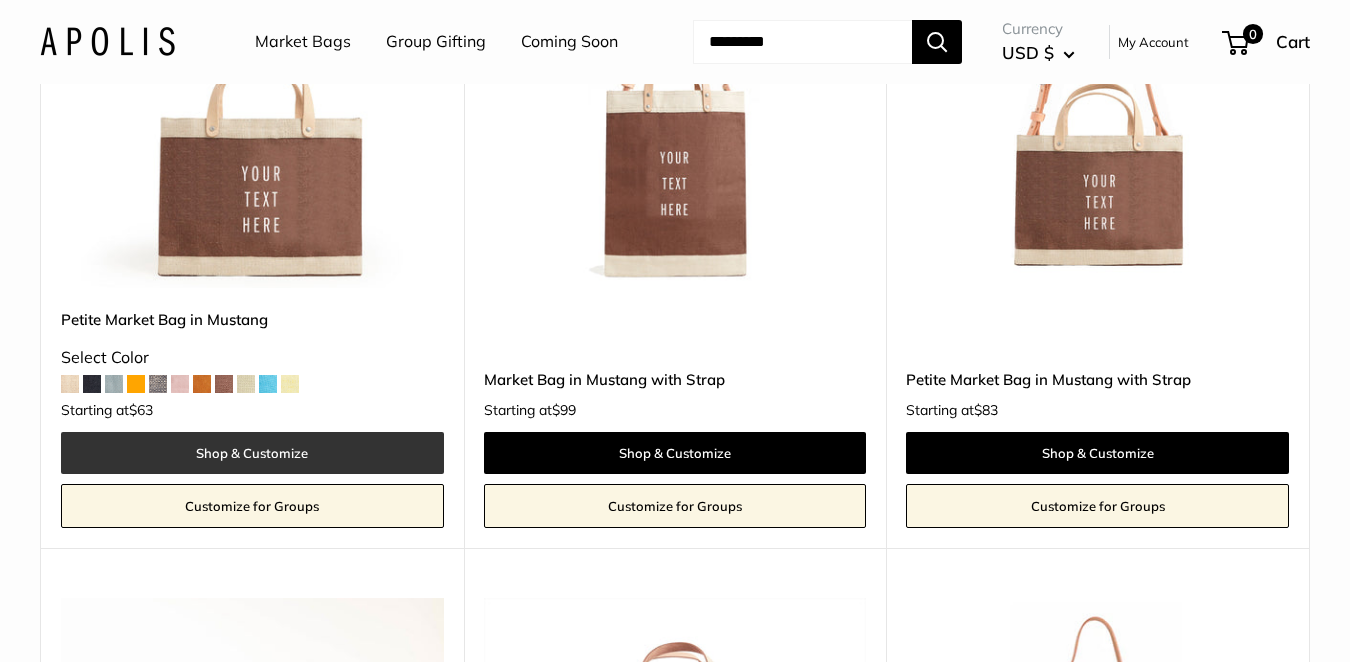 click on "Shop & Customize" at bounding box center [252, 453] 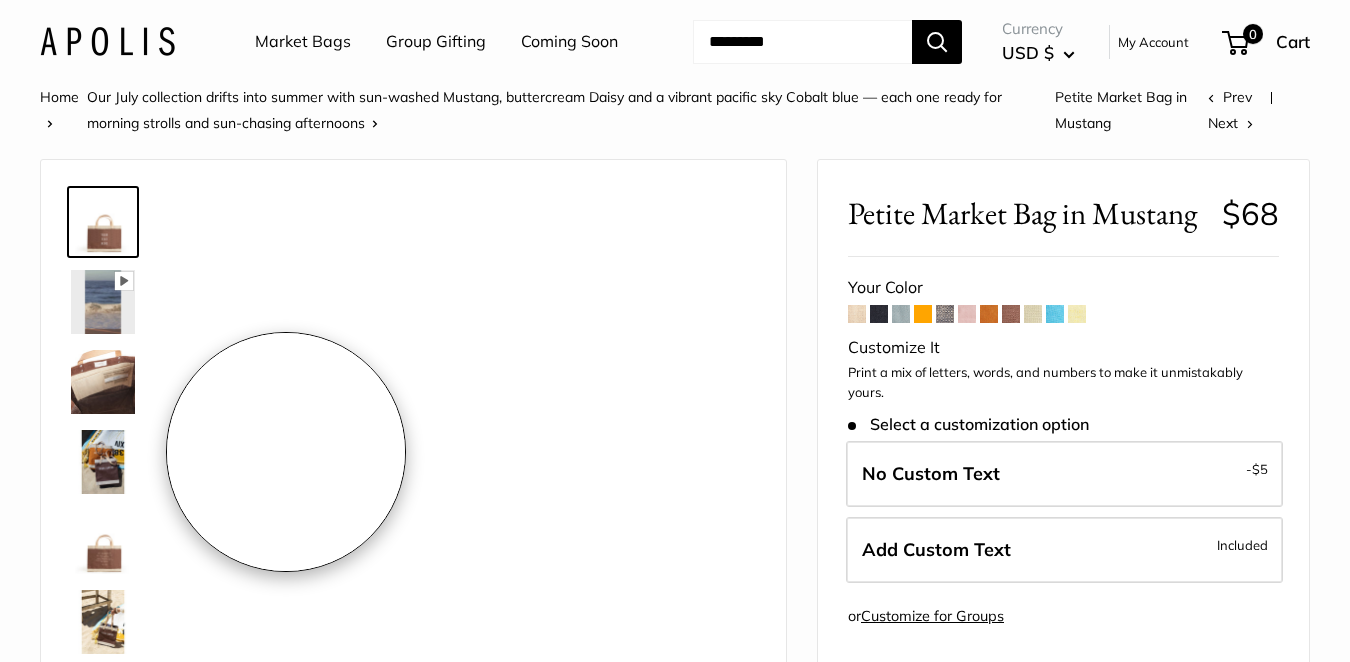 scroll, scrollTop: 0, scrollLeft: 0, axis: both 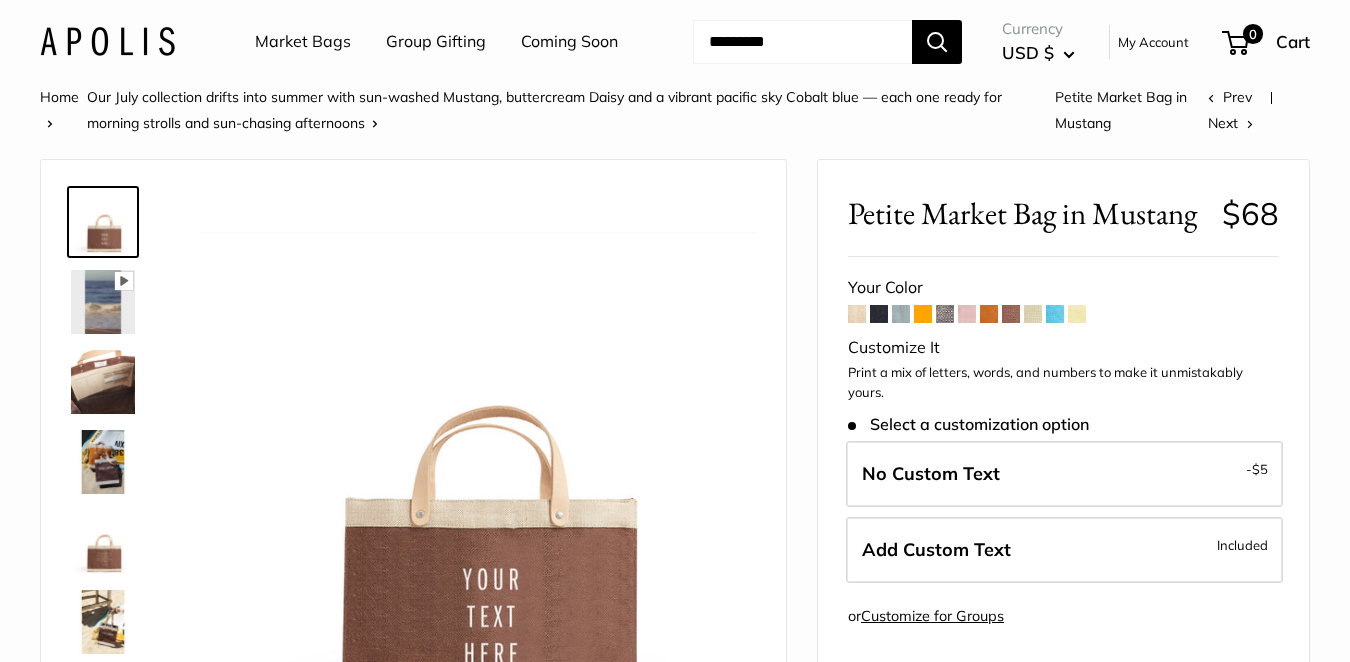 click at bounding box center (879, 314) 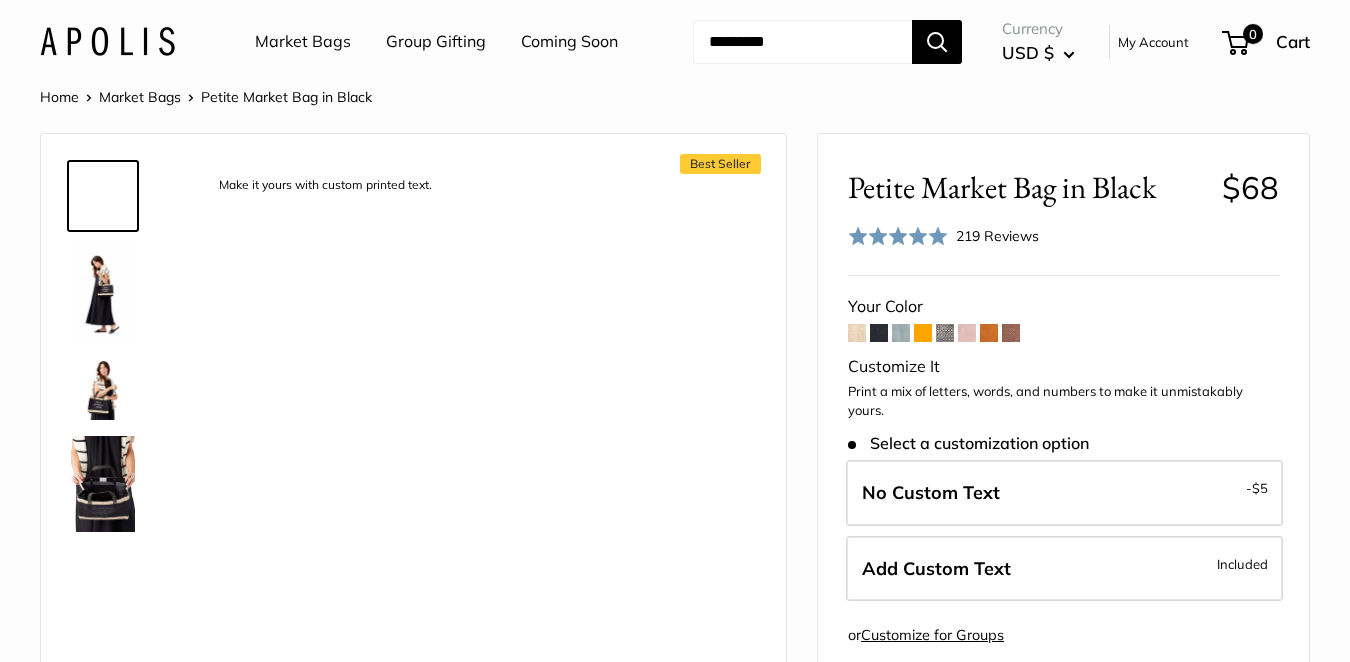 scroll, scrollTop: 0, scrollLeft: 0, axis: both 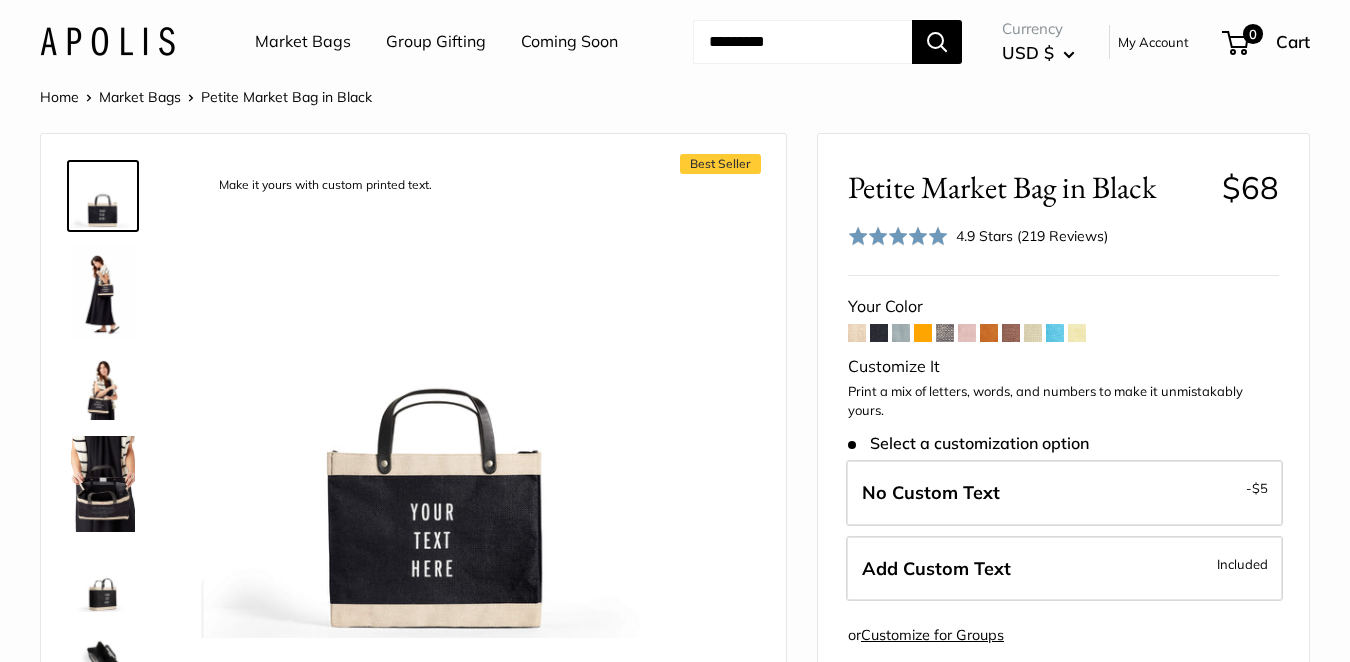 click at bounding box center (901, 333) 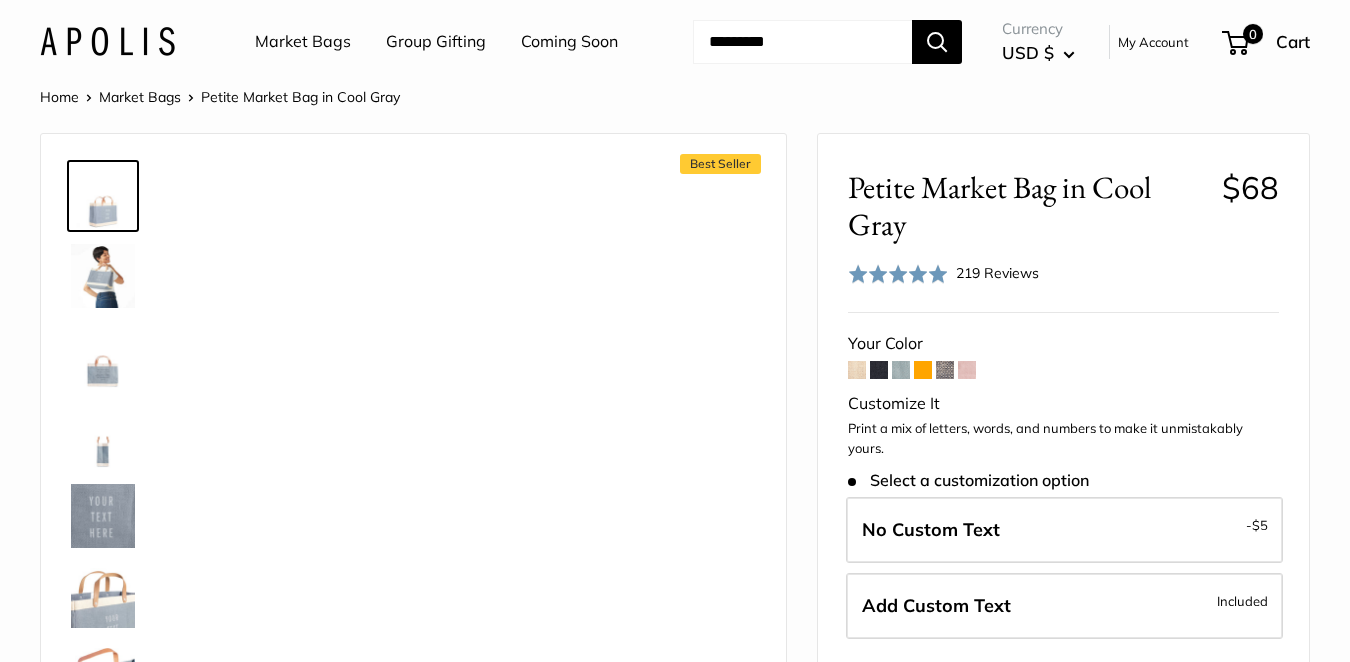 scroll, scrollTop: 0, scrollLeft: 0, axis: both 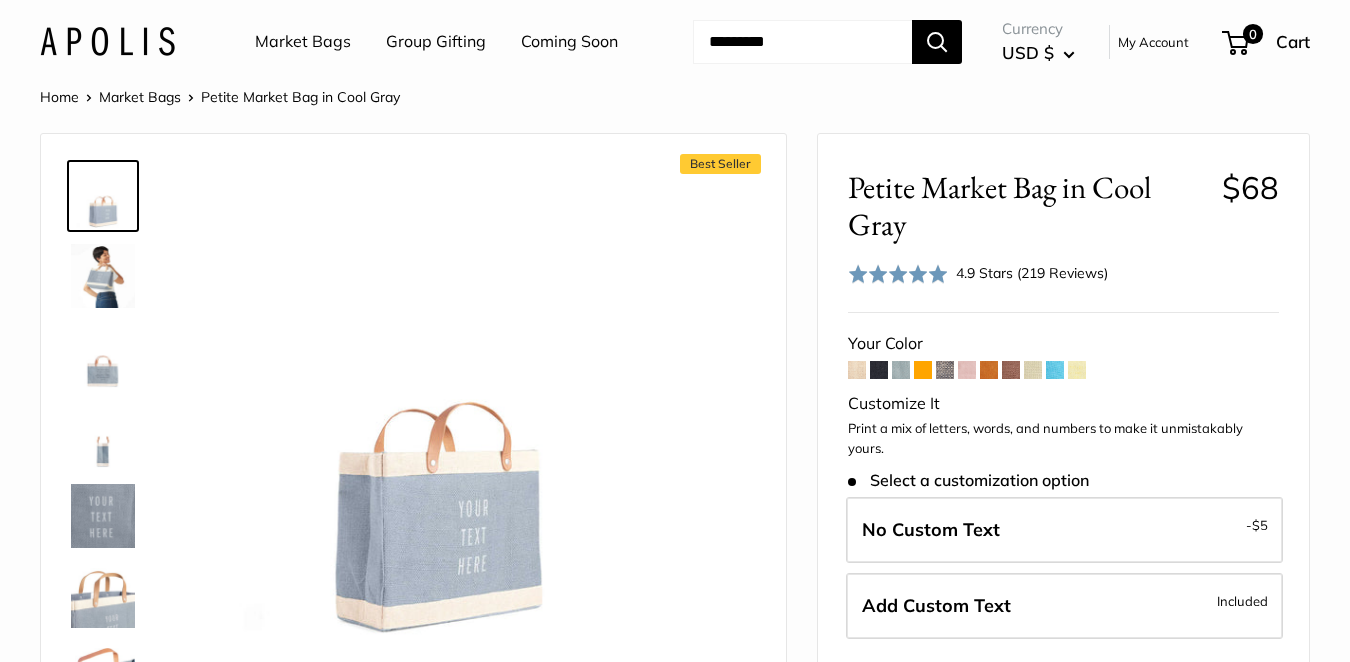 click at bounding box center [923, 370] 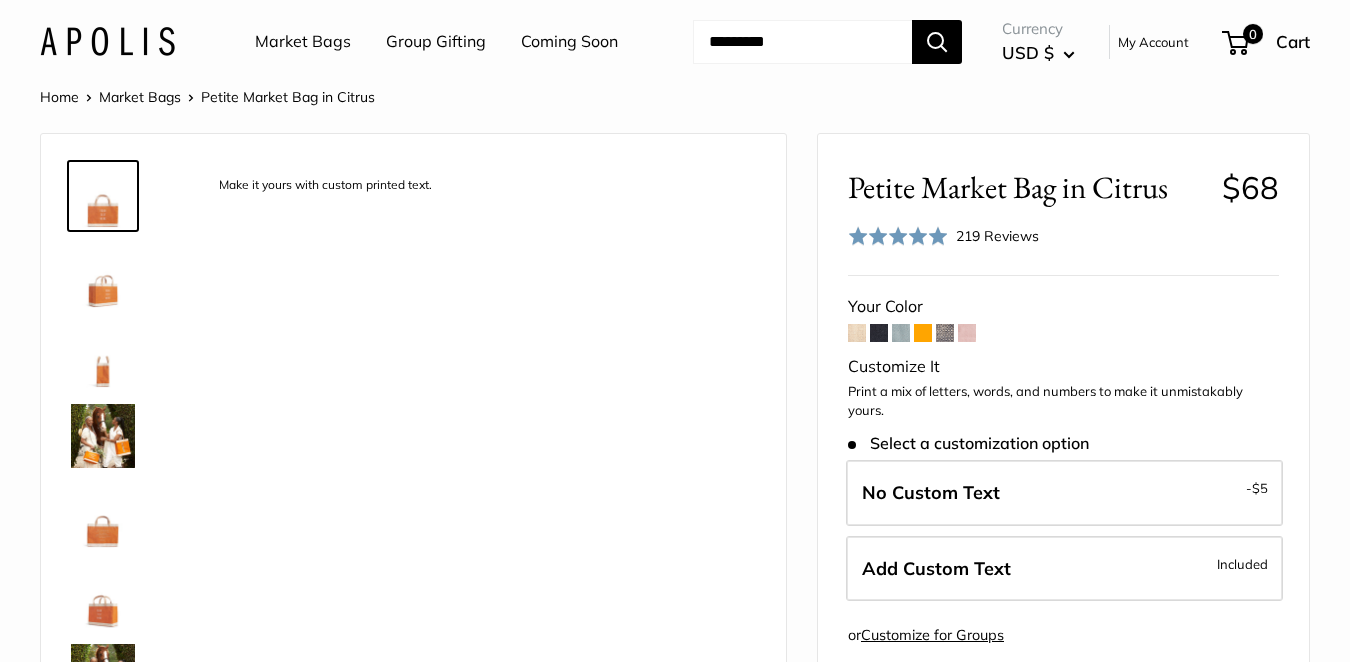 scroll, scrollTop: 0, scrollLeft: 0, axis: both 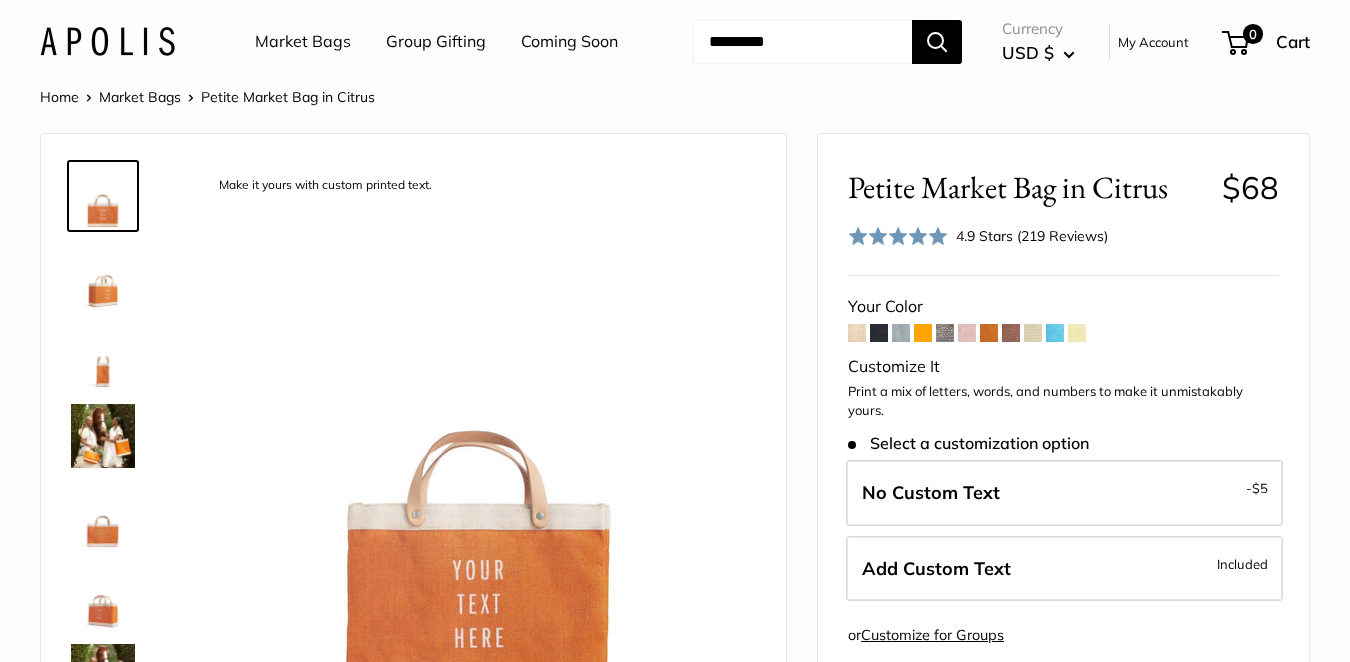 click at bounding box center [945, 333] 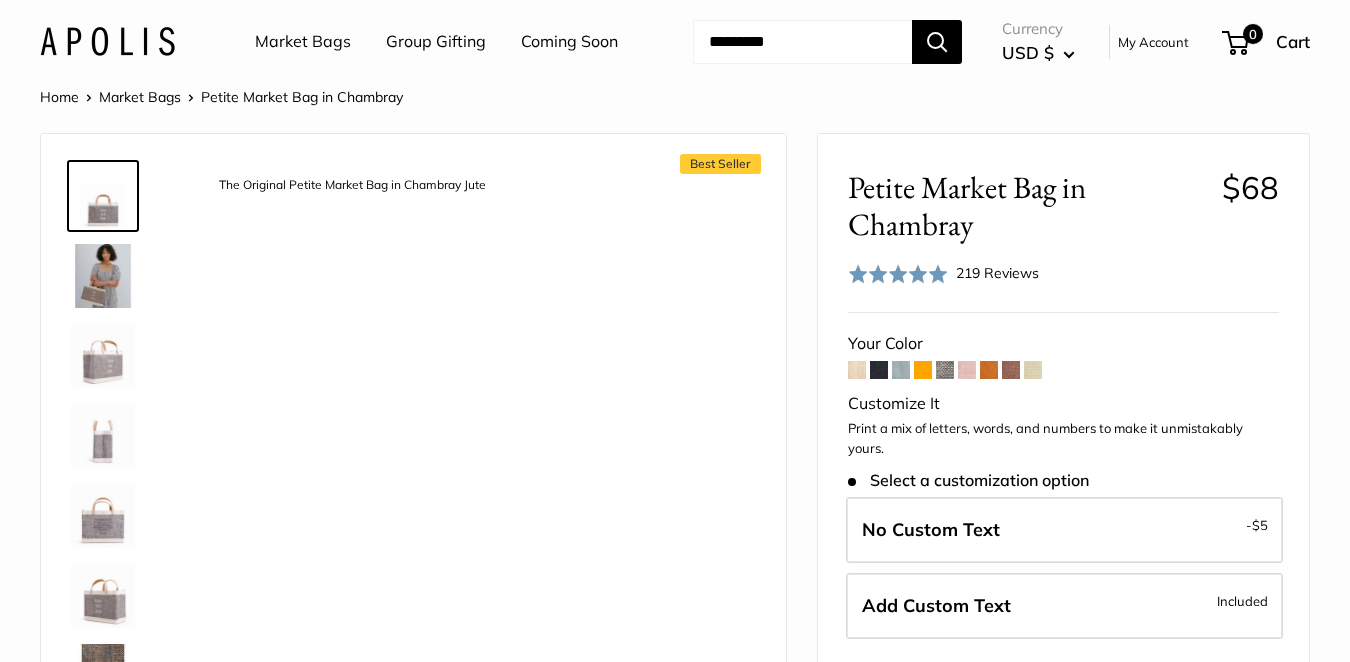 scroll, scrollTop: 0, scrollLeft: 0, axis: both 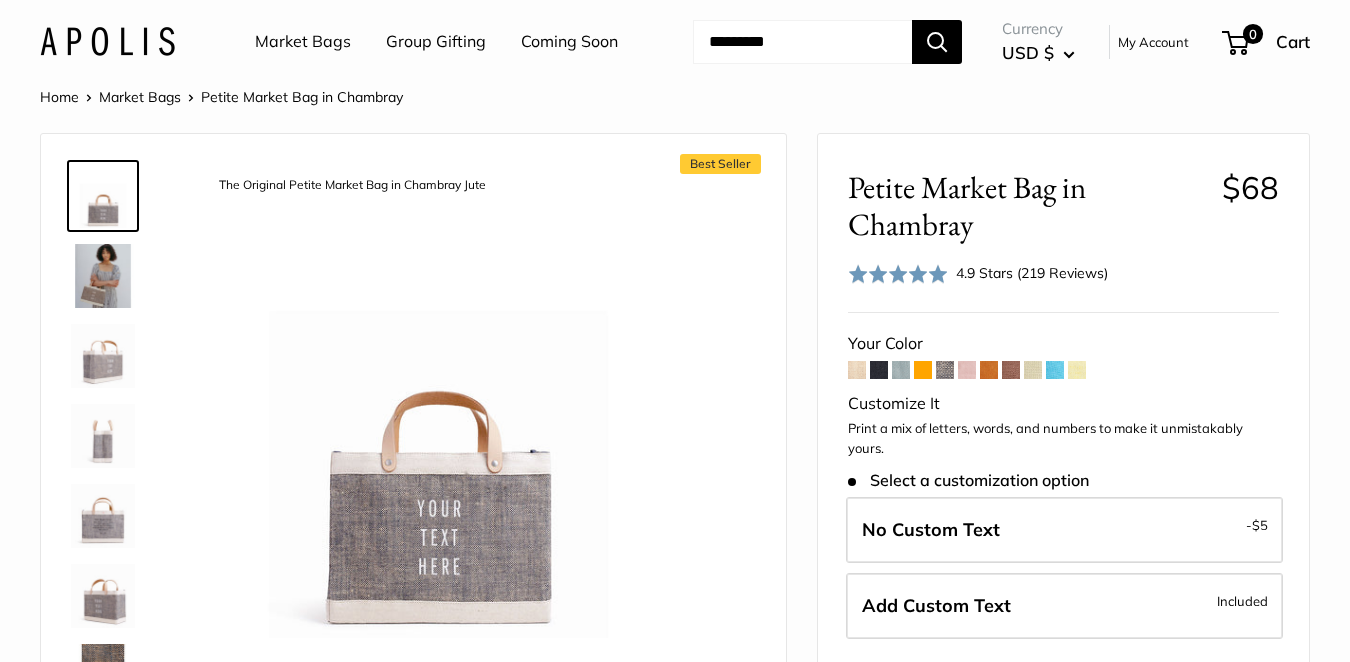 click at bounding box center (967, 370) 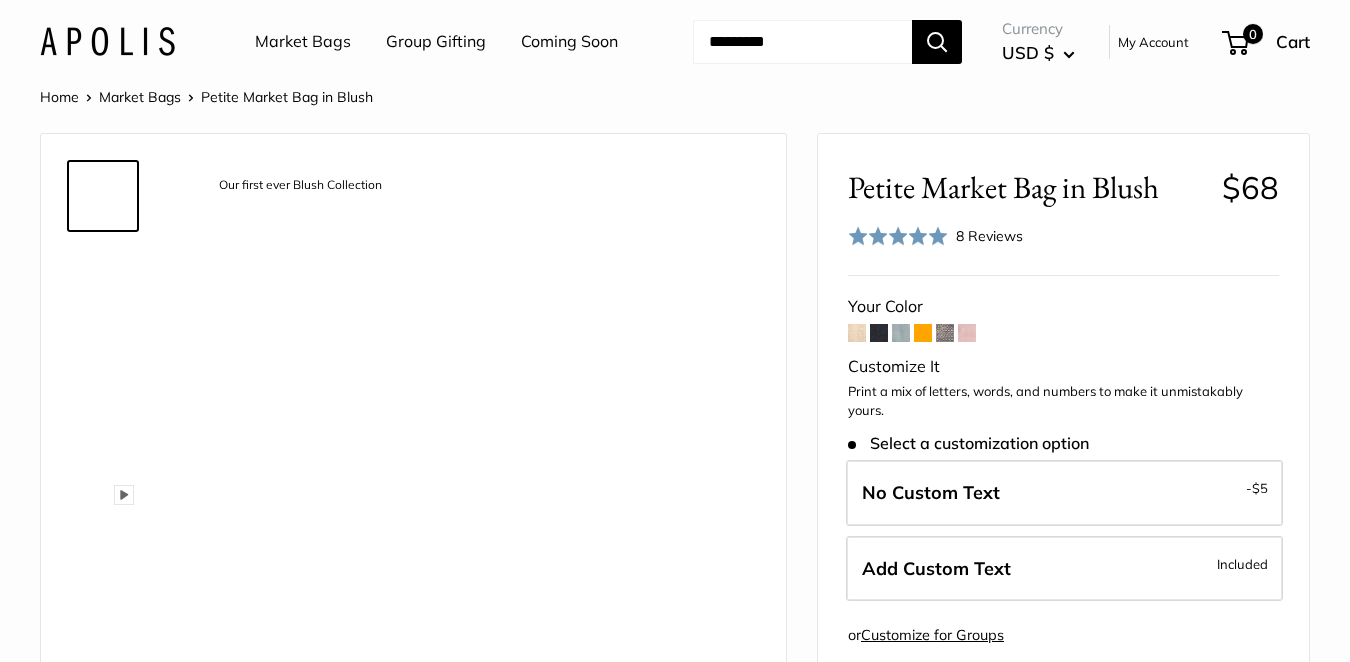 scroll, scrollTop: 0, scrollLeft: 0, axis: both 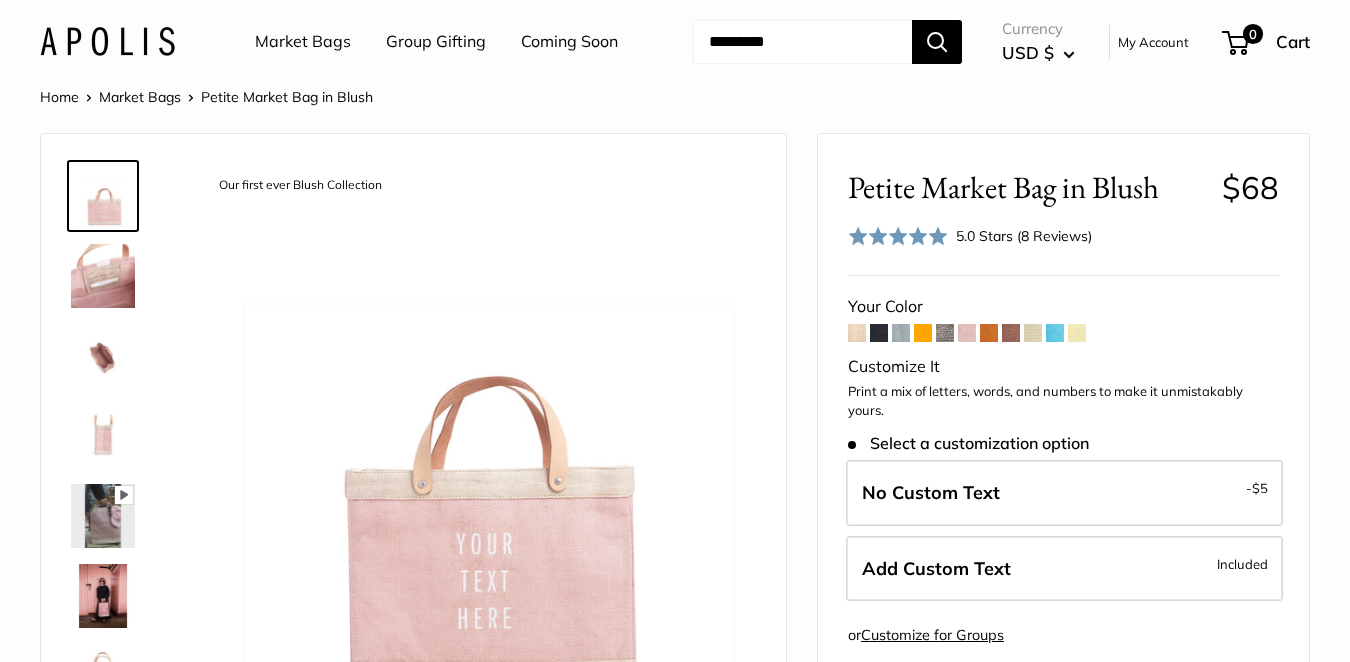 click at bounding box center (989, 333) 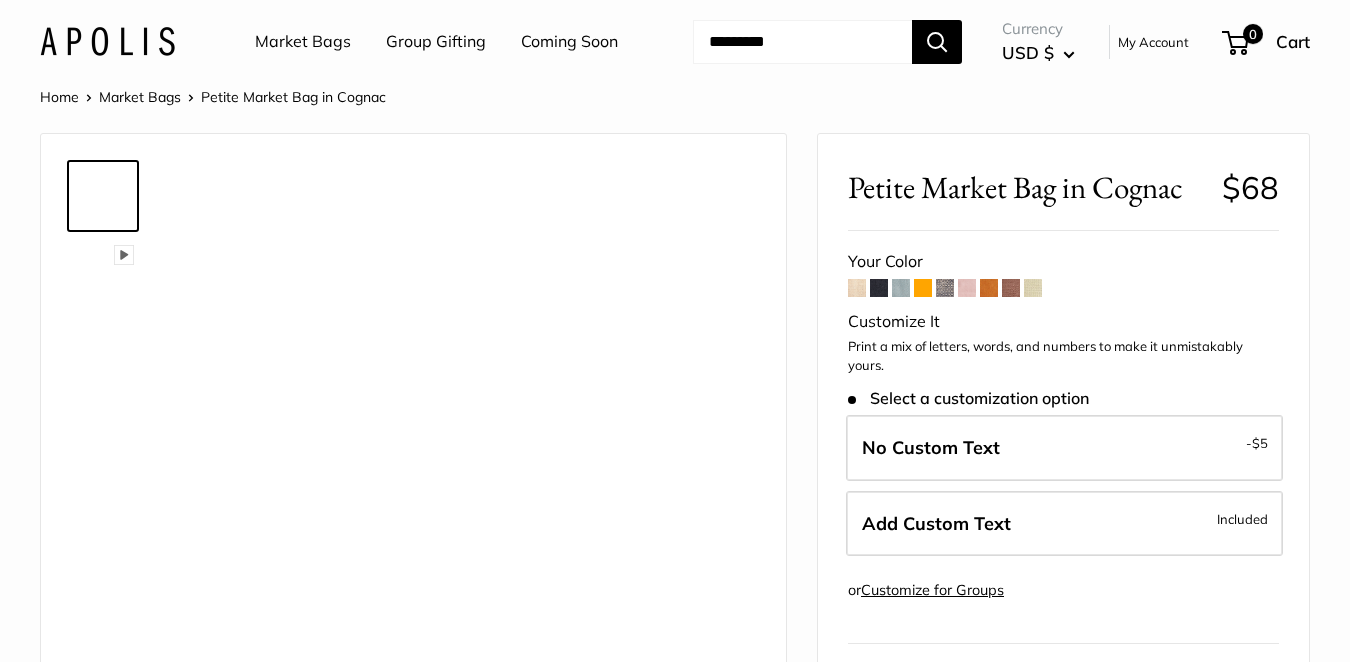 scroll, scrollTop: 0, scrollLeft: 0, axis: both 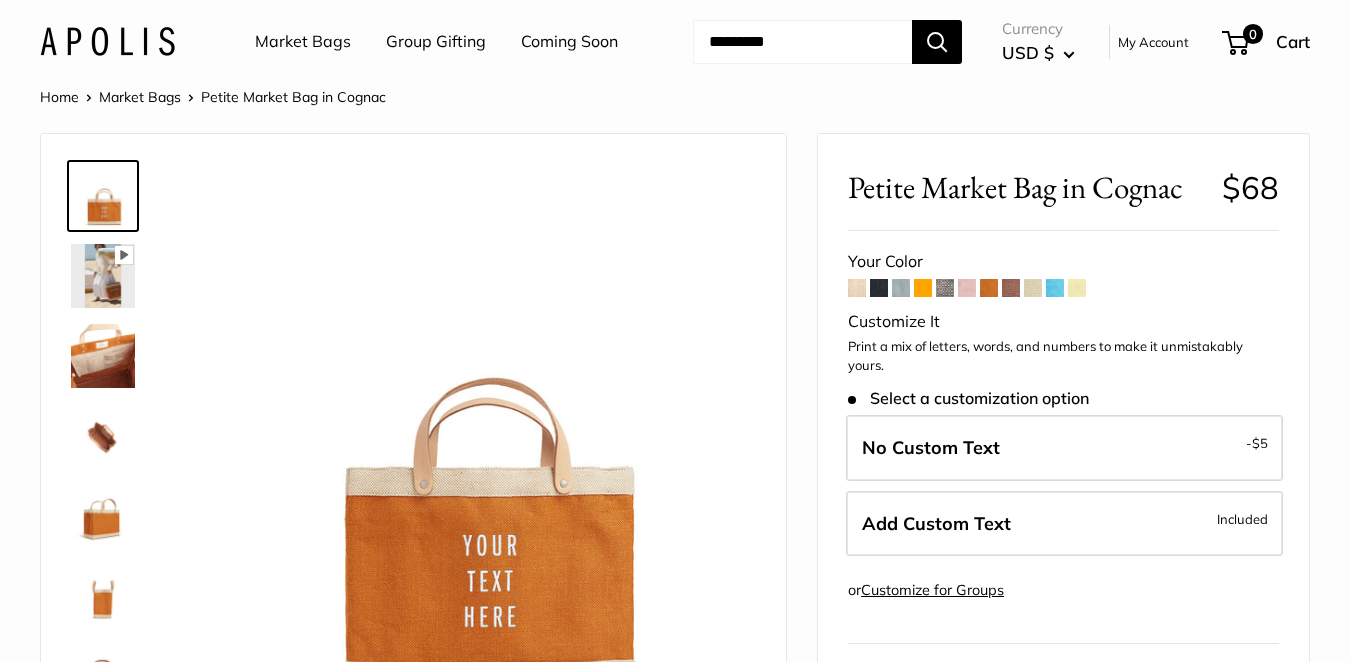 click at bounding box center (1011, 288) 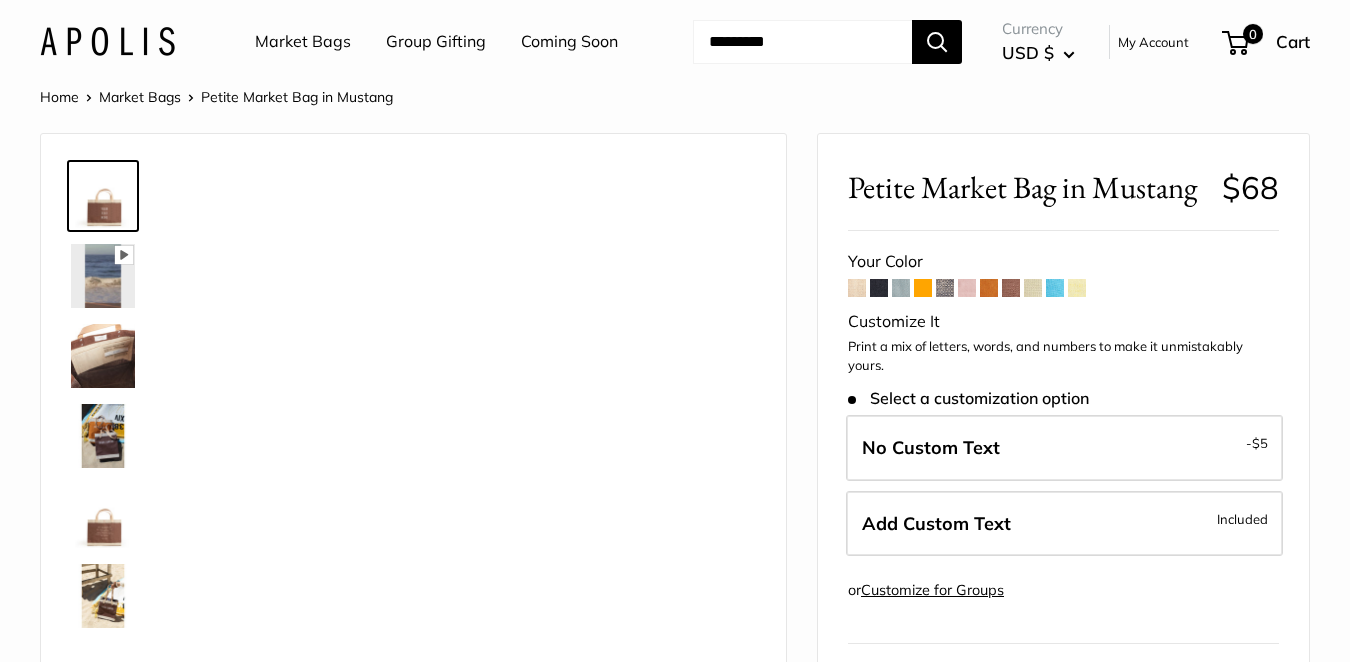 scroll, scrollTop: 0, scrollLeft: 0, axis: both 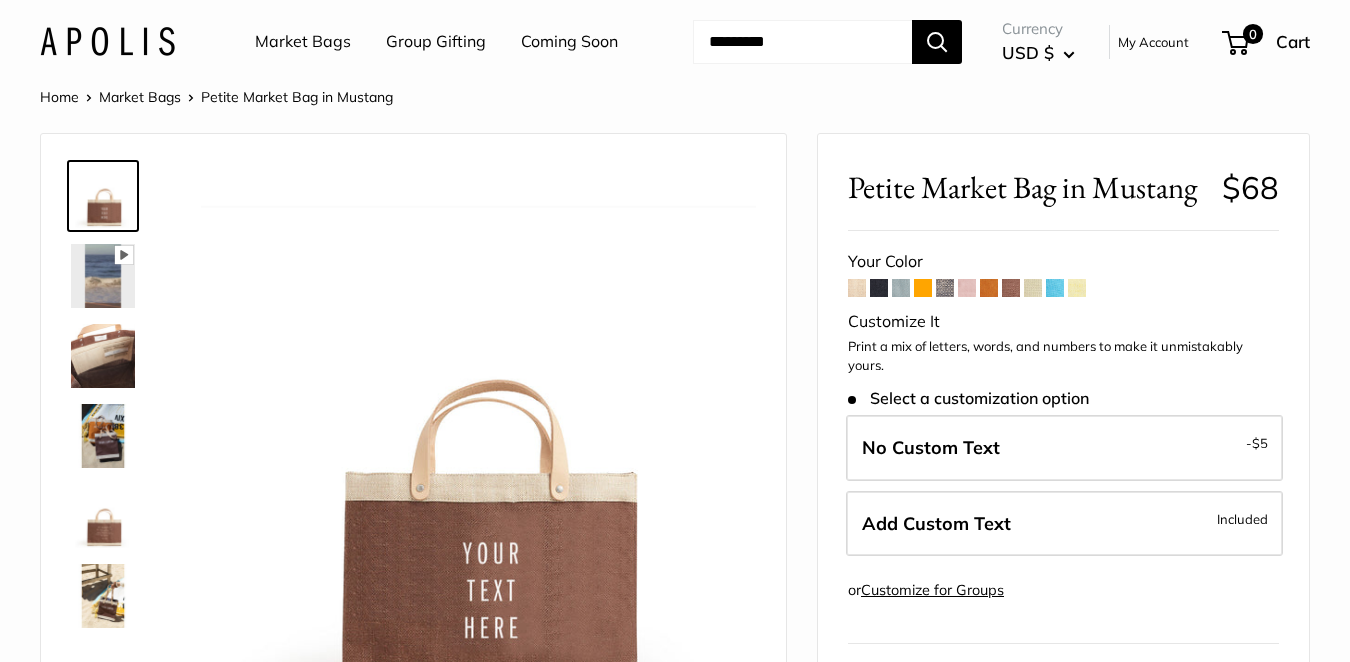 click at bounding box center [1033, 288] 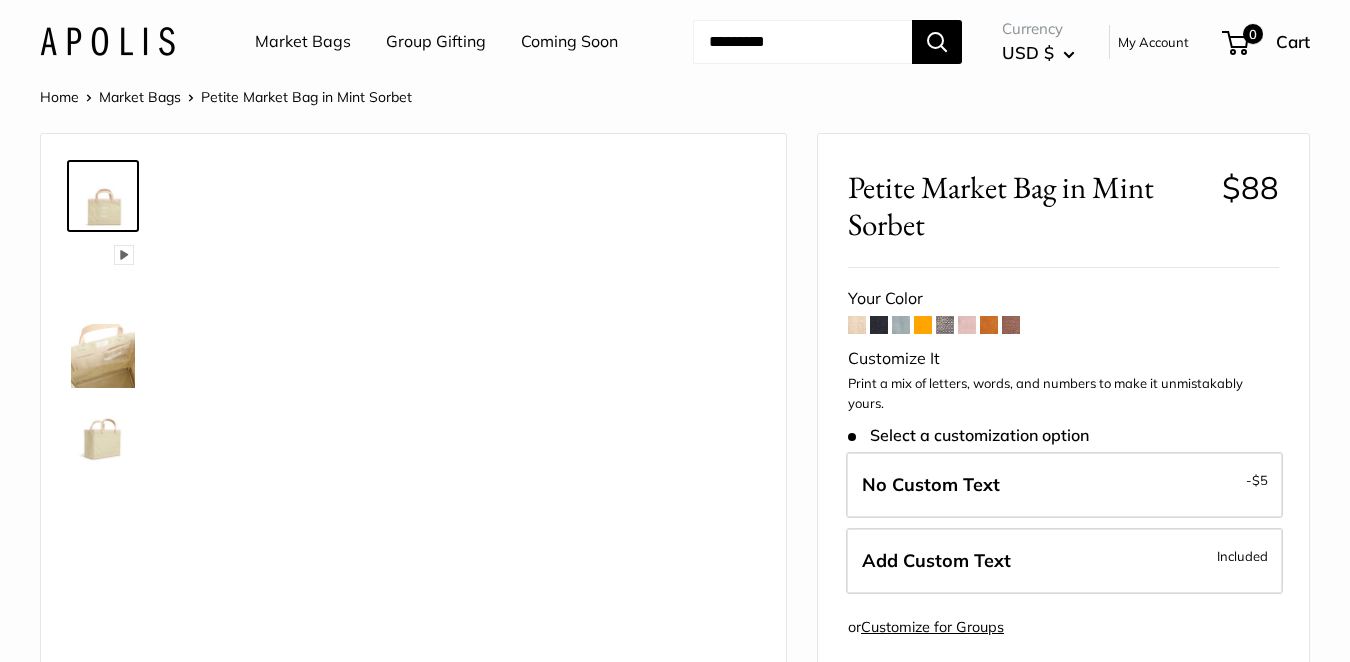 scroll, scrollTop: 0, scrollLeft: 0, axis: both 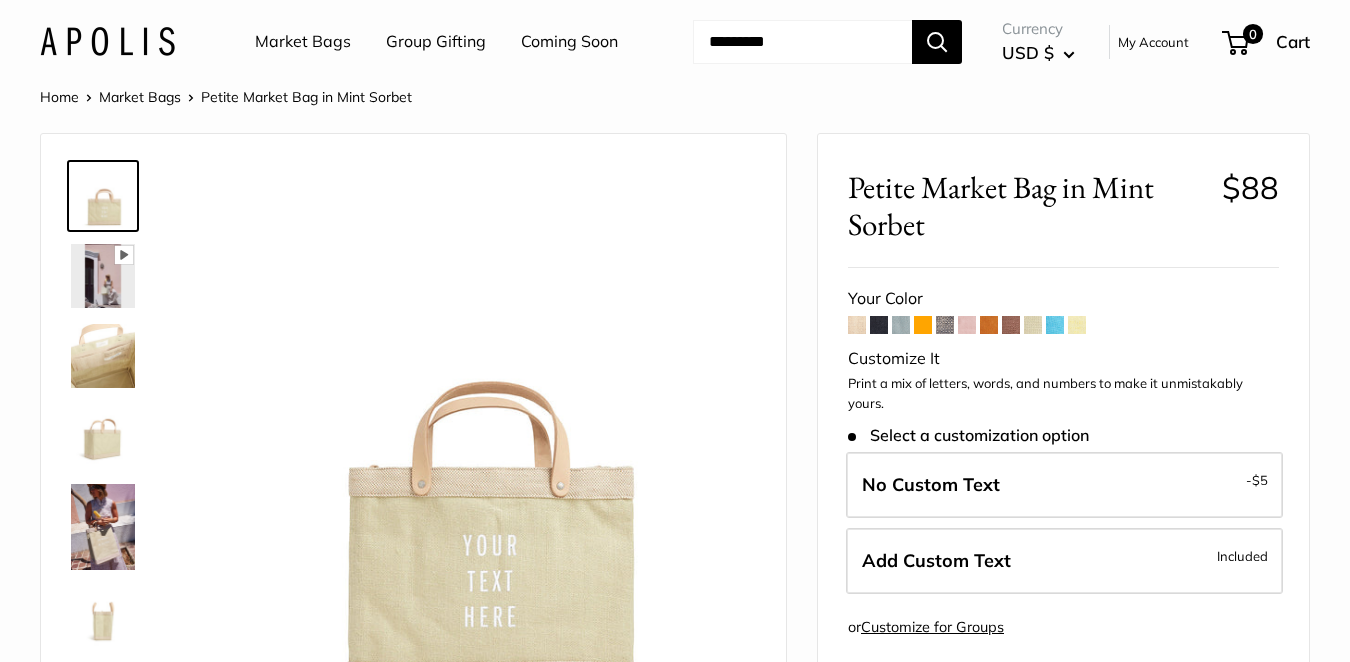click at bounding box center [901, 325] 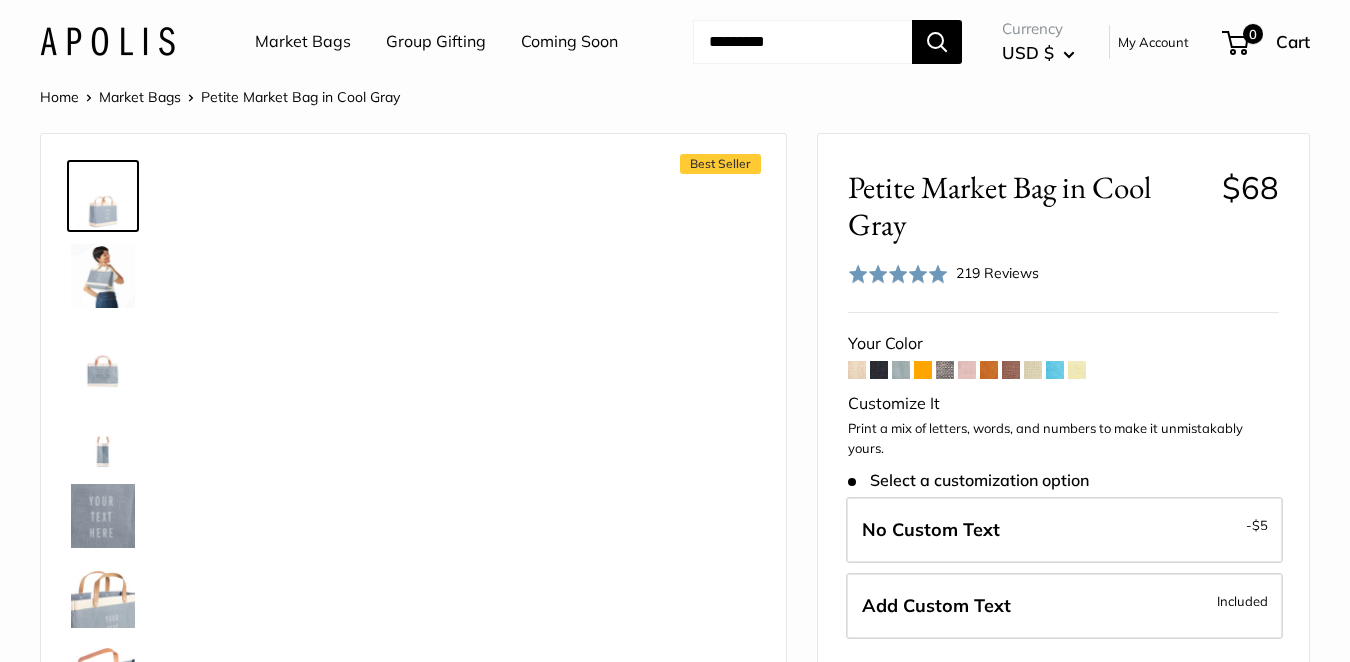 scroll, scrollTop: 0, scrollLeft: 0, axis: both 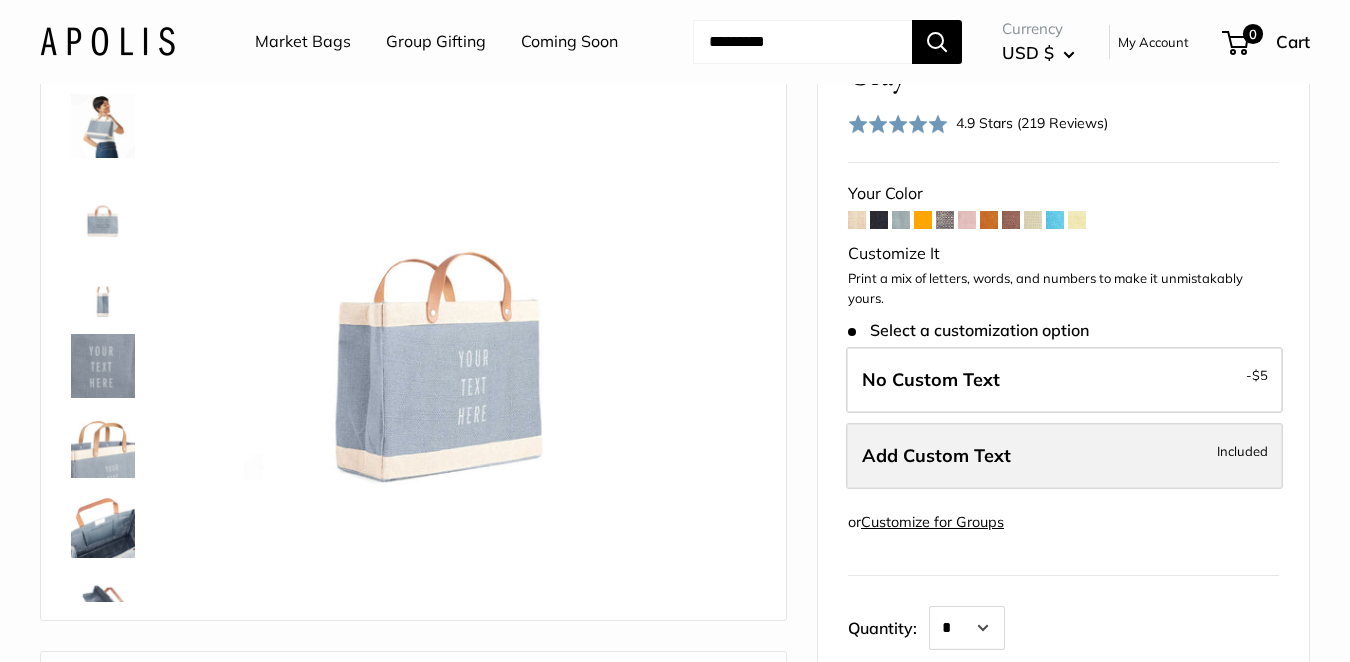 click on "Add Custom Text" at bounding box center [936, 455] 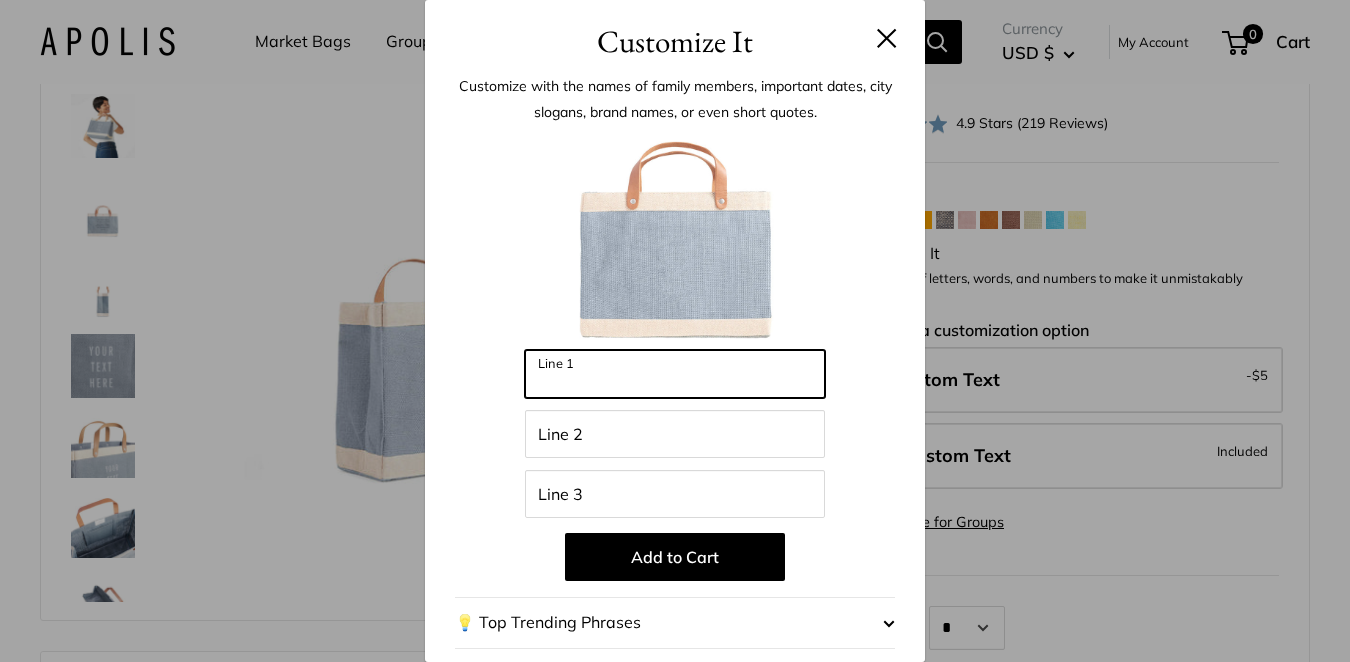 click on "Line 1" at bounding box center (675, 374) 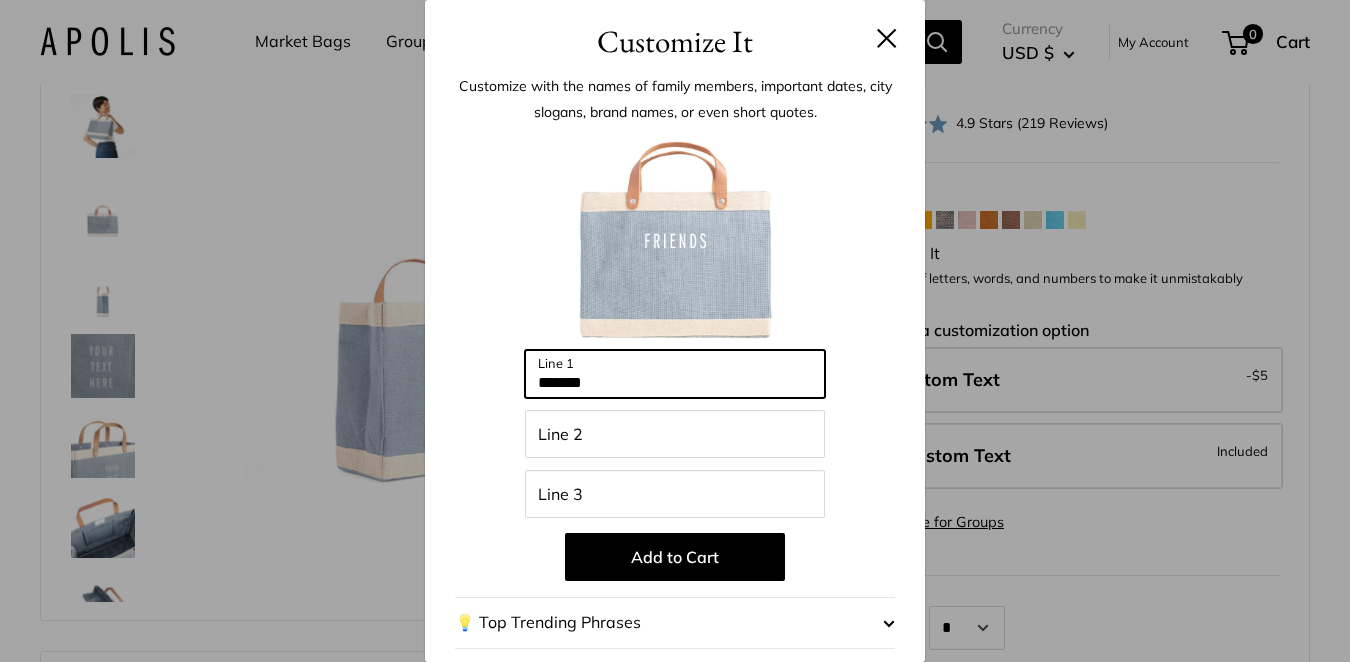 type on "*******" 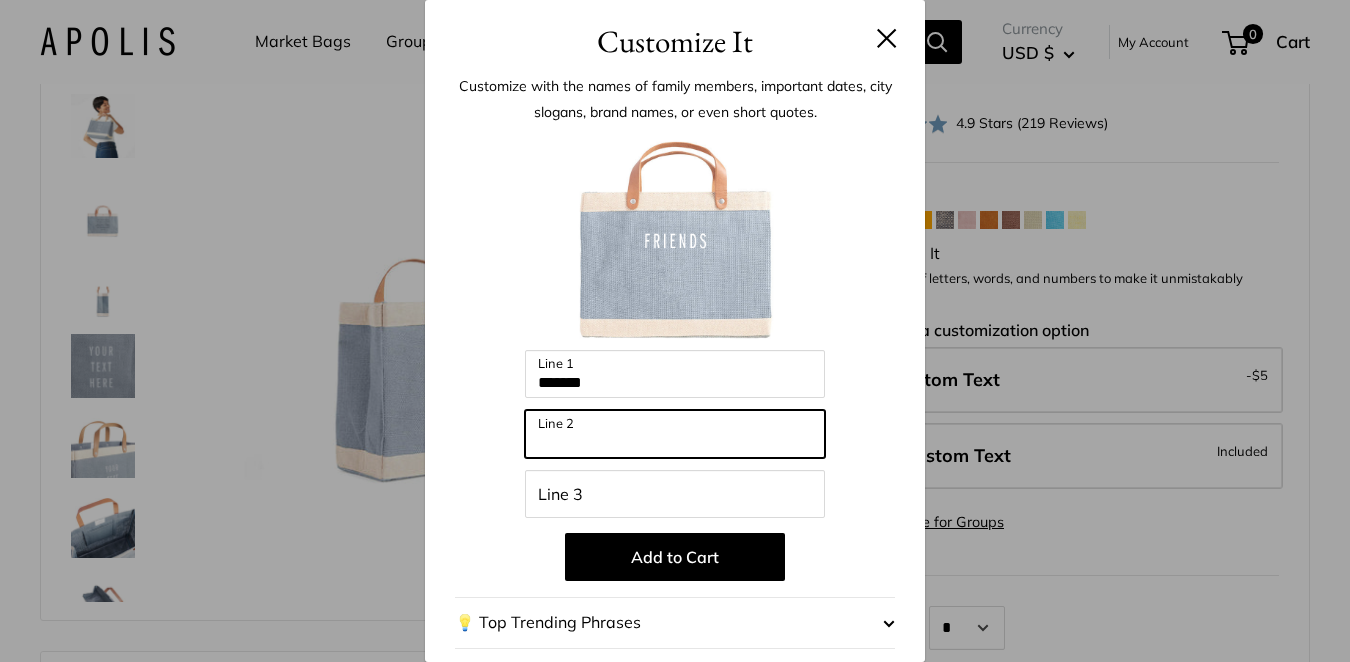 click on "Line 2" at bounding box center [675, 434] 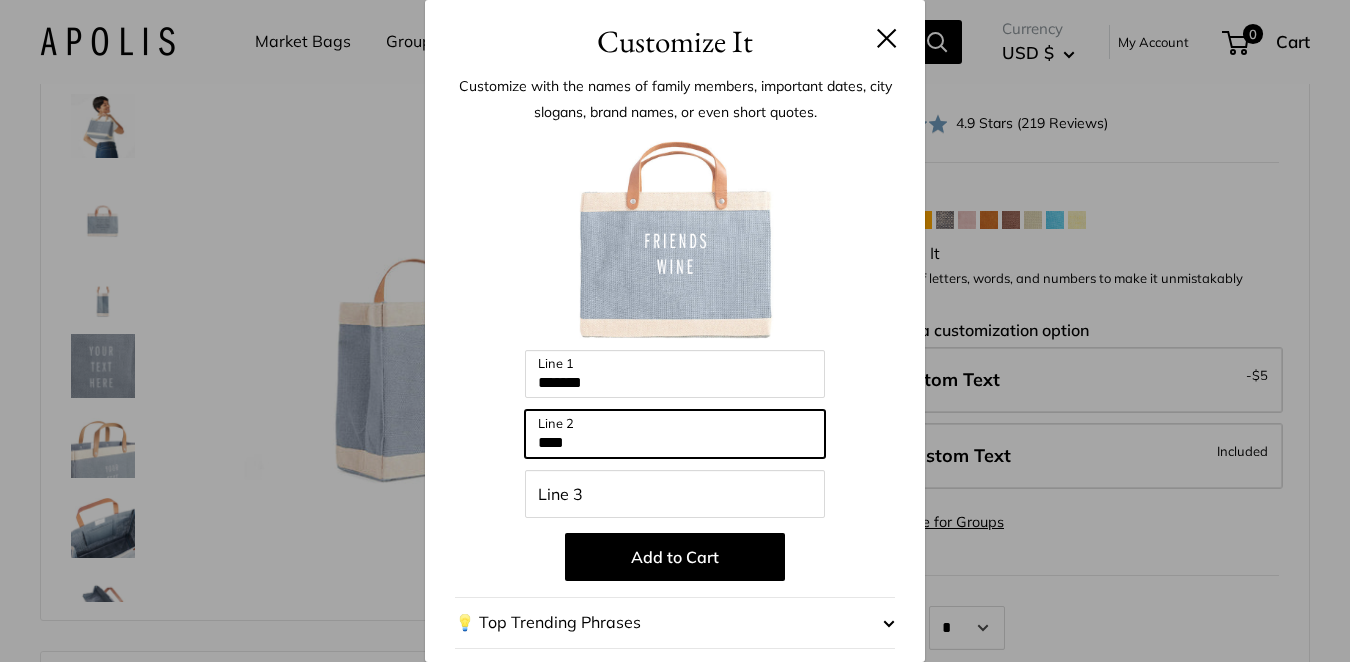 type on "****" 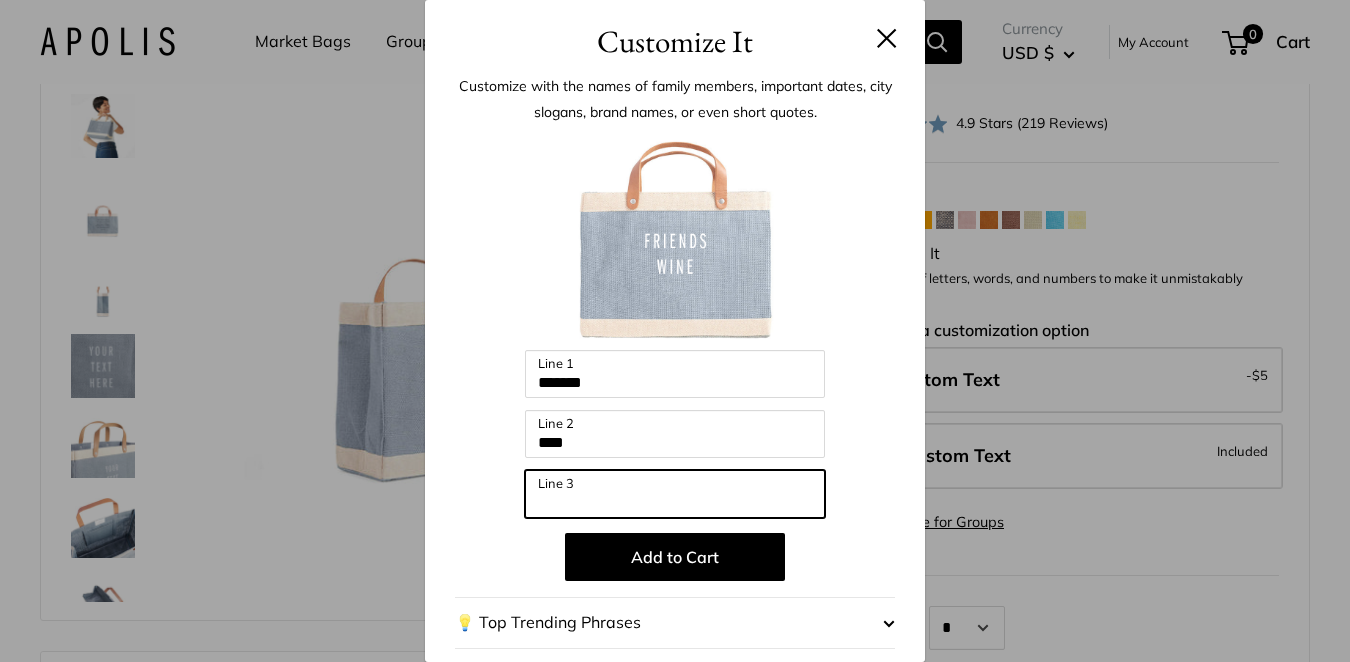 click on "Line 3" at bounding box center (675, 494) 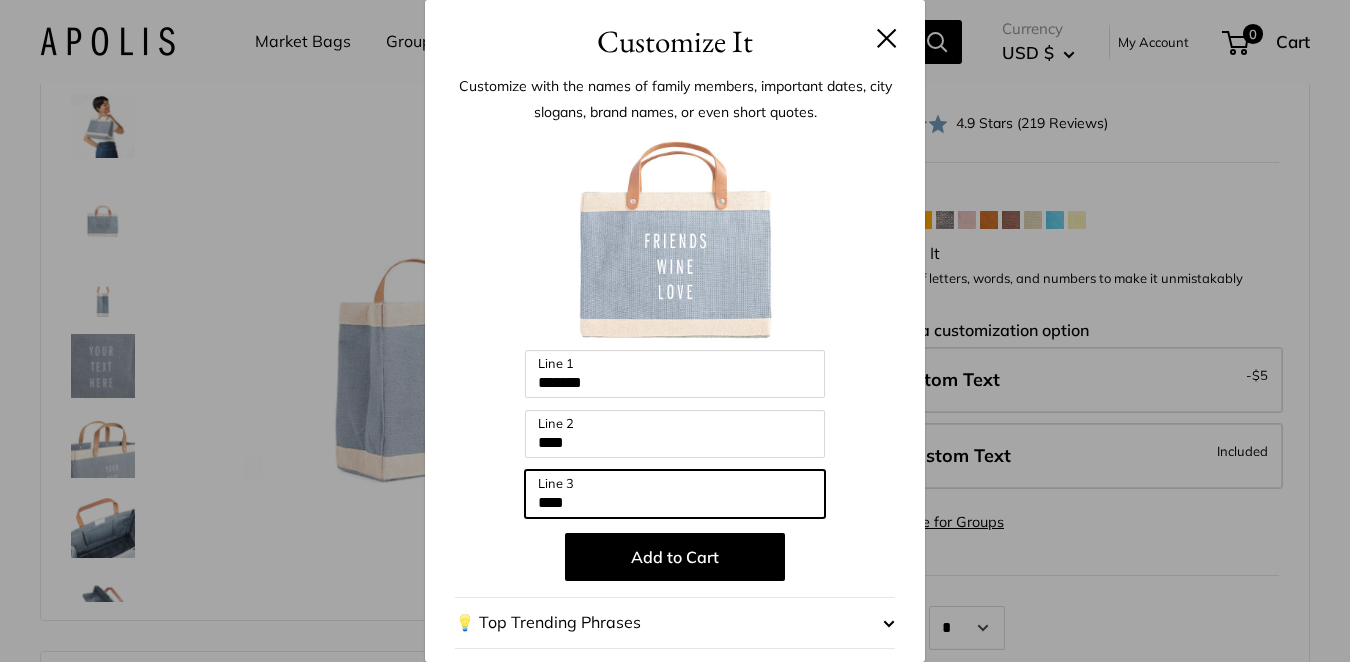 type on "****" 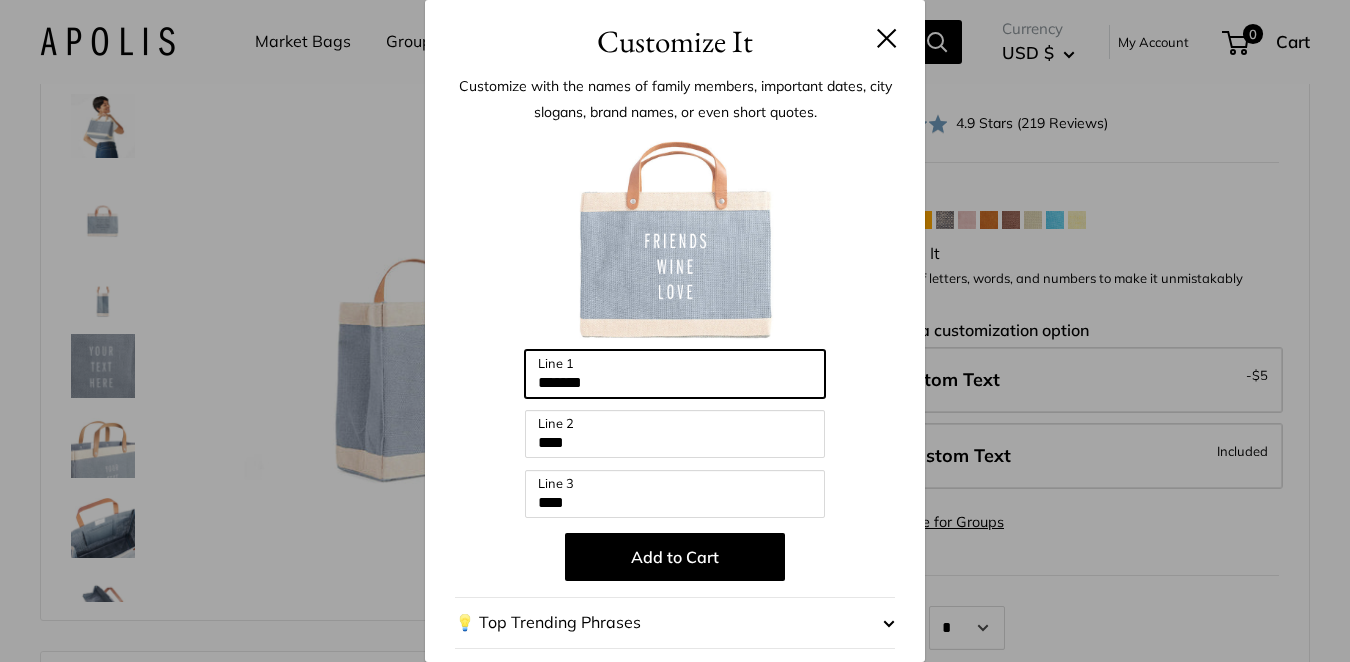 drag, startPoint x: 614, startPoint y: 386, endPoint x: 502, endPoint y: 390, distance: 112.0714 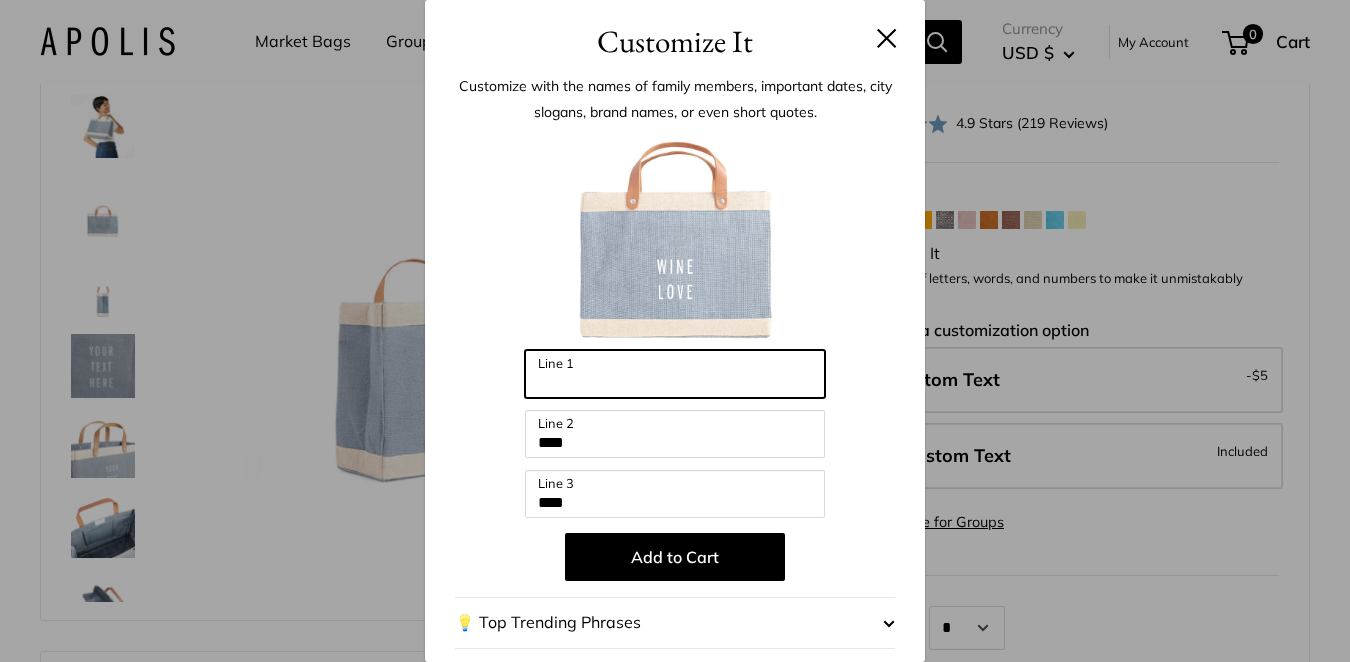 type 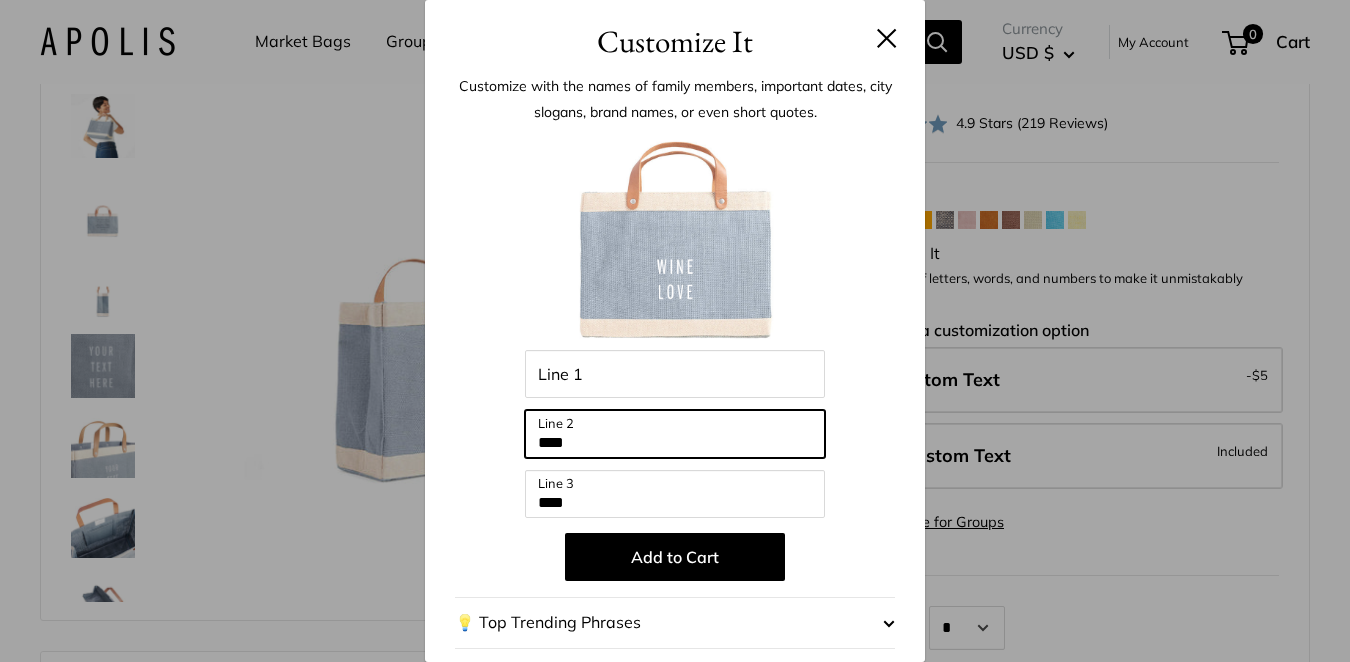 drag, startPoint x: 587, startPoint y: 442, endPoint x: 530, endPoint y: 442, distance: 57 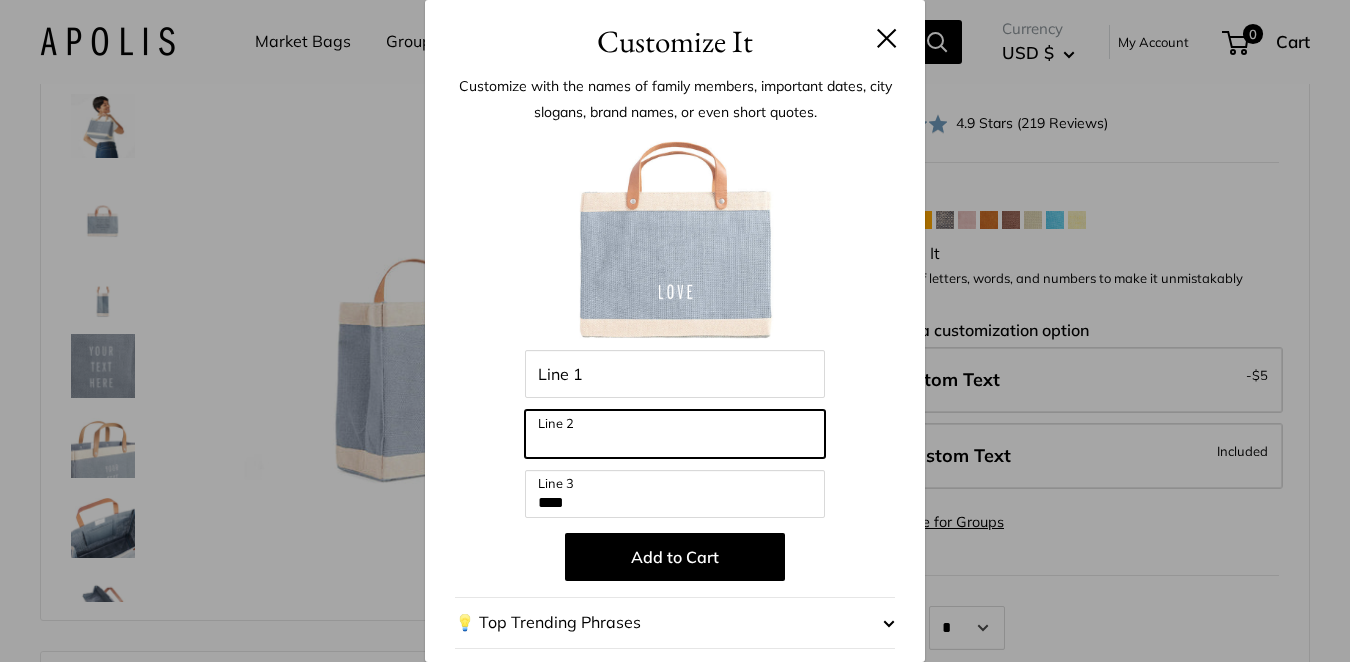 type 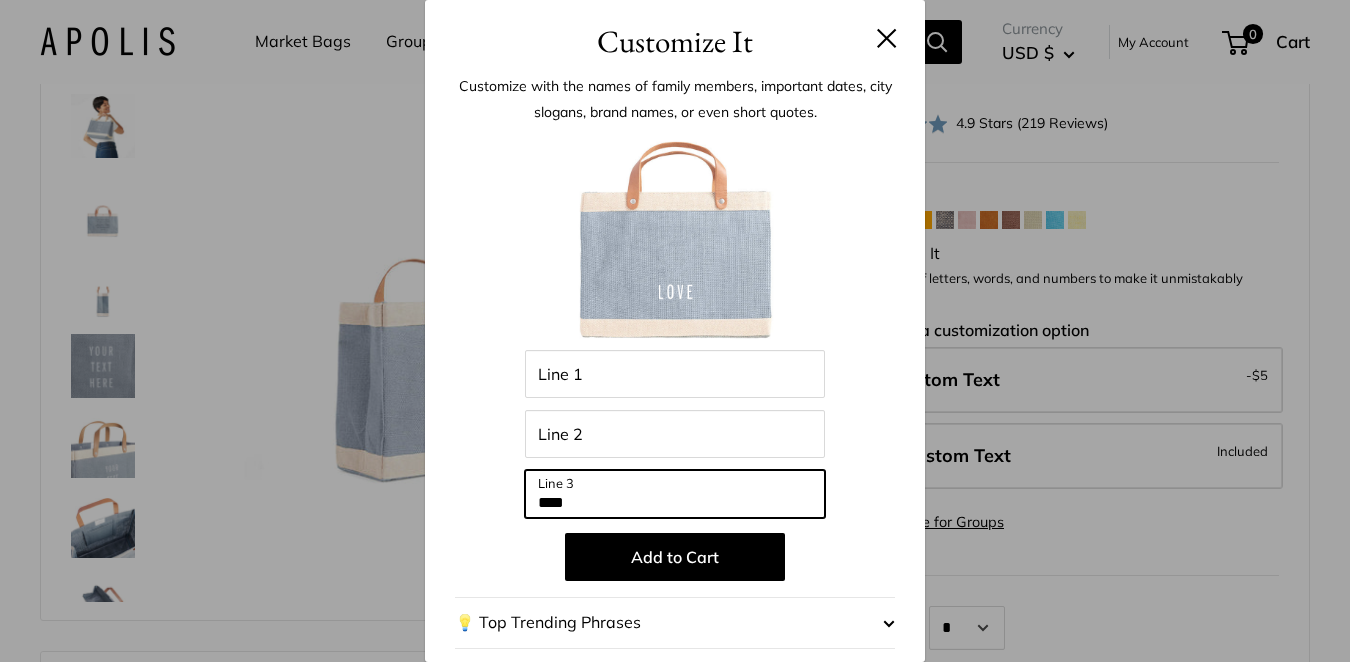 drag, startPoint x: 600, startPoint y: 492, endPoint x: 576, endPoint y: 508, distance: 28.84441 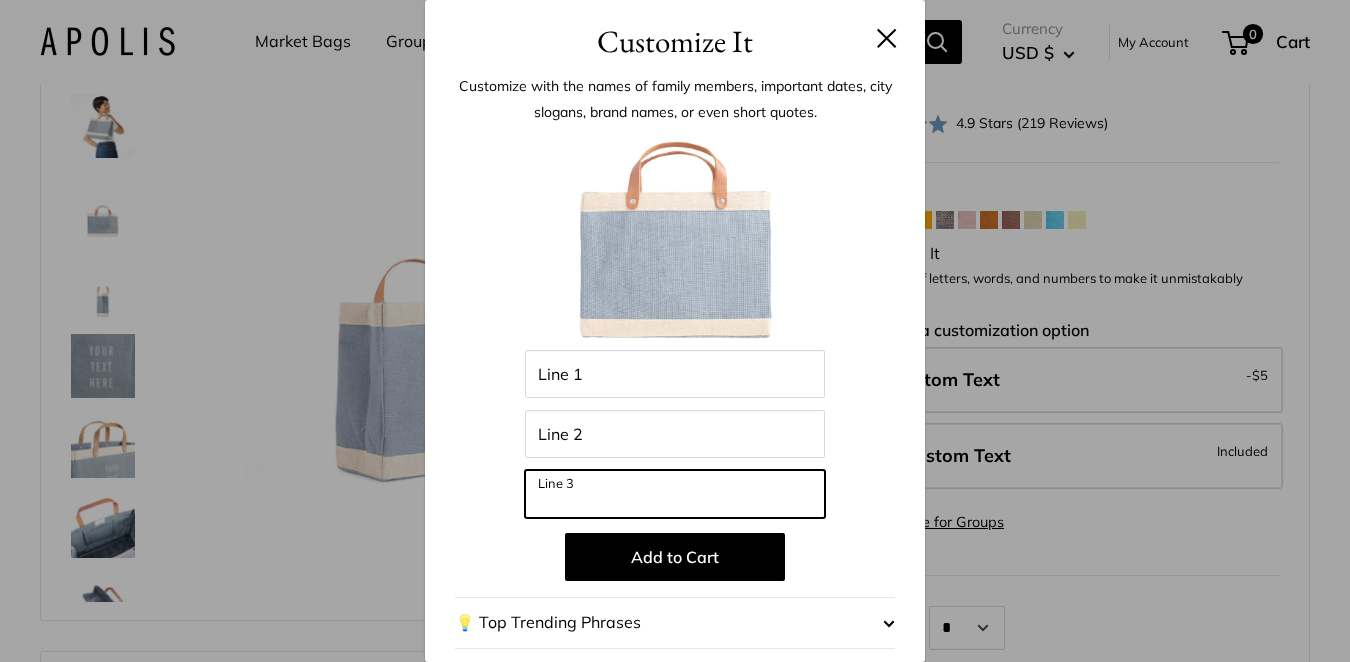 type 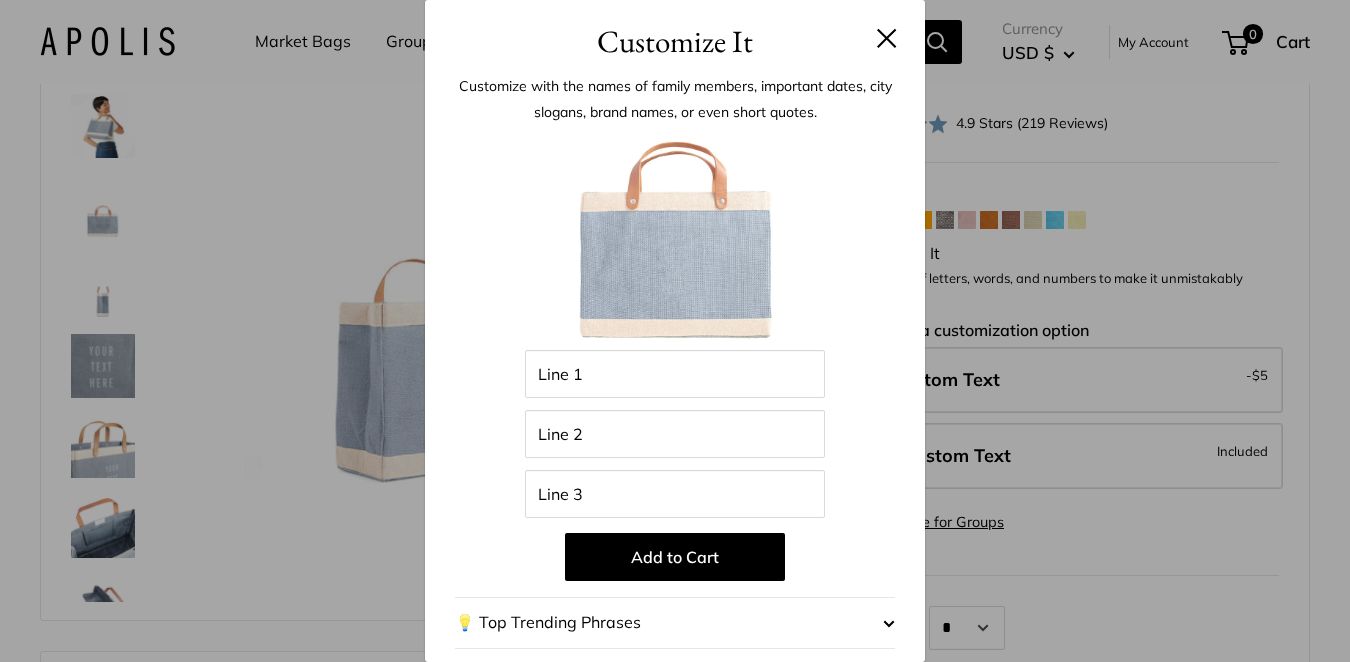 click at bounding box center (889, 623) 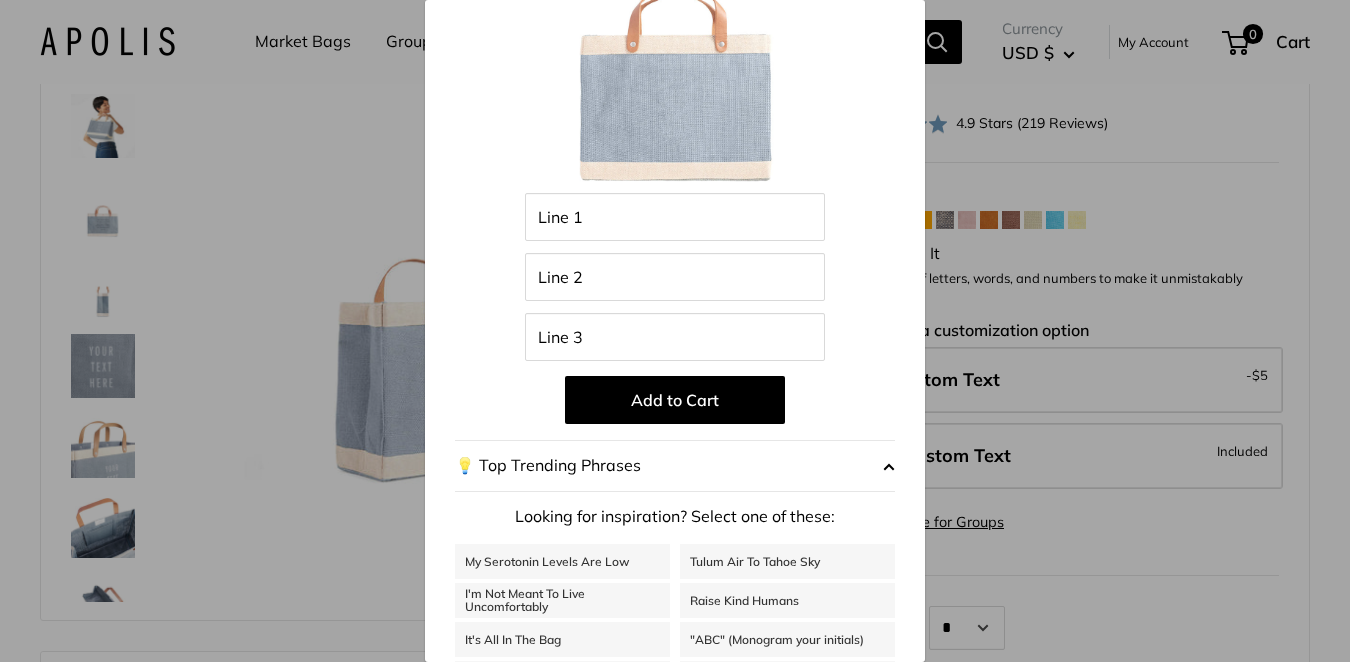 scroll, scrollTop: 0, scrollLeft: 0, axis: both 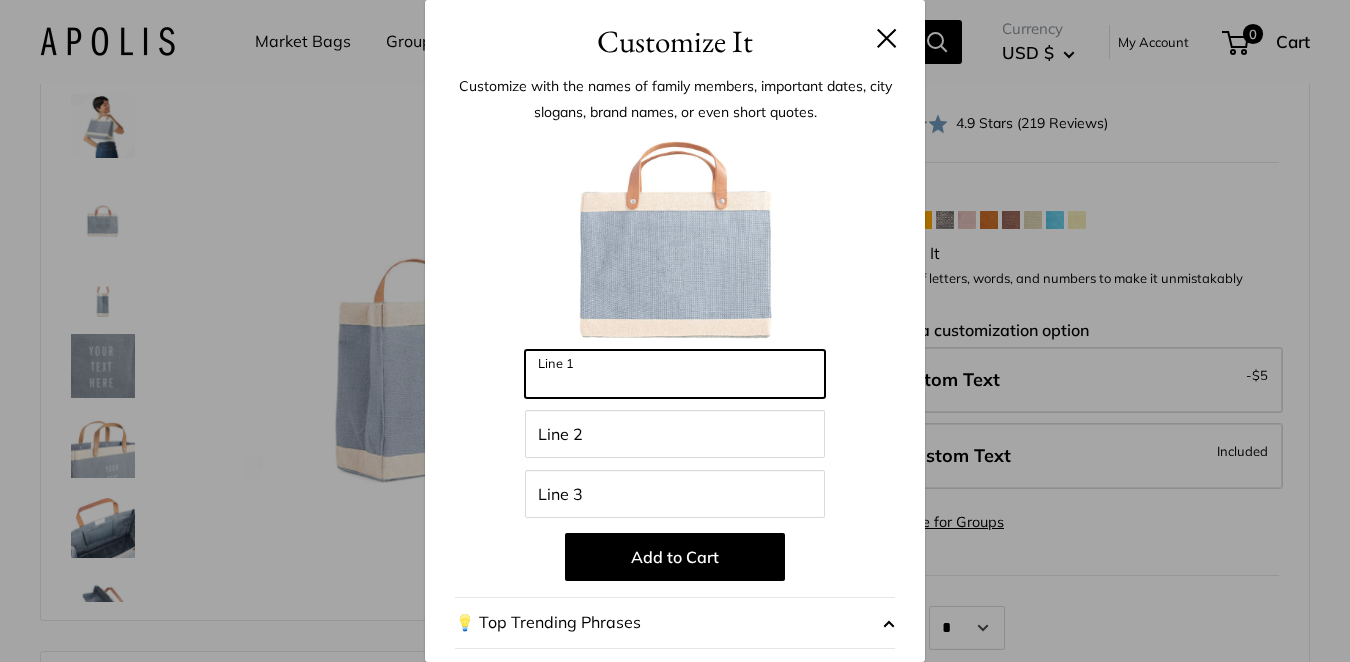 click on "Line 1" at bounding box center (675, 374) 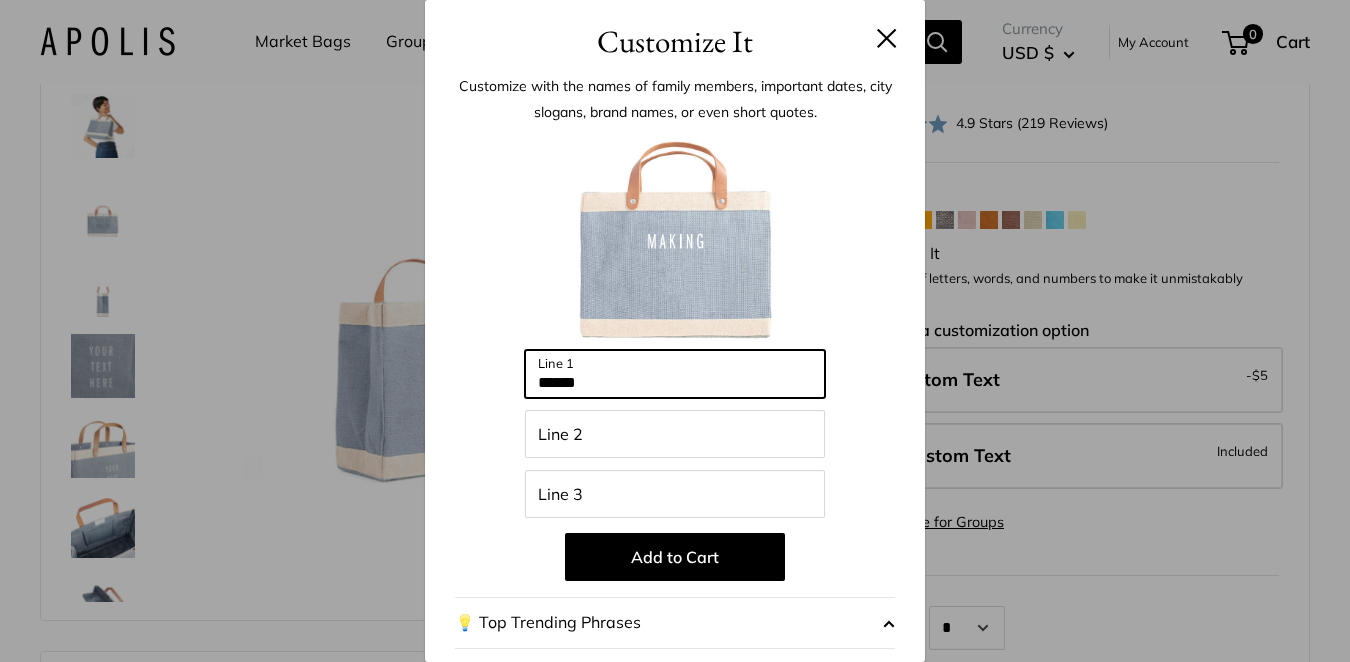 type on "******" 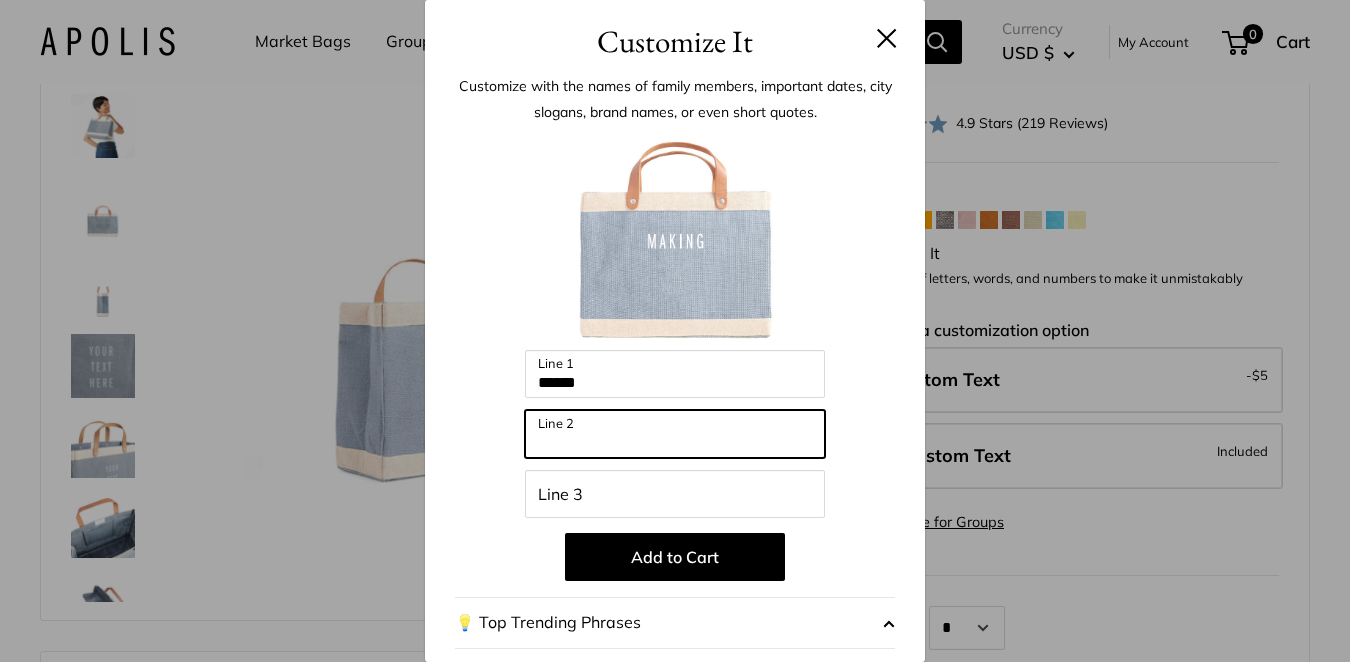 click on "Line 2" at bounding box center (675, 434) 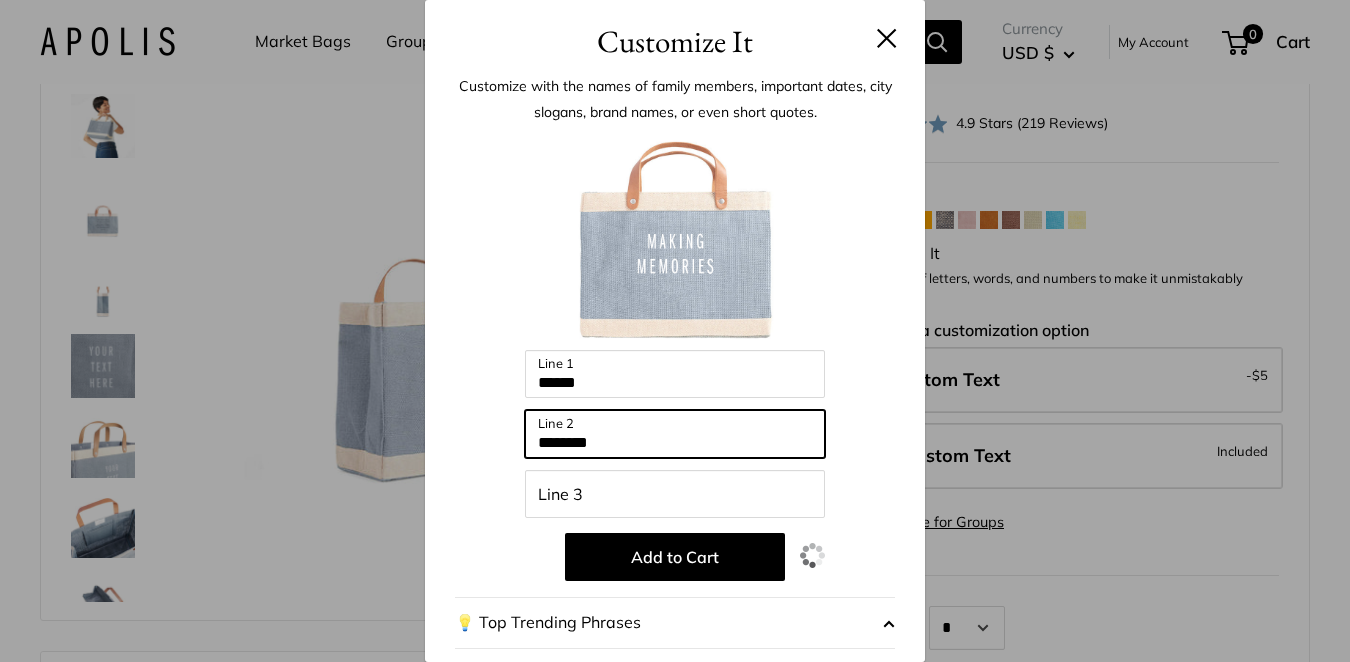 type on "********" 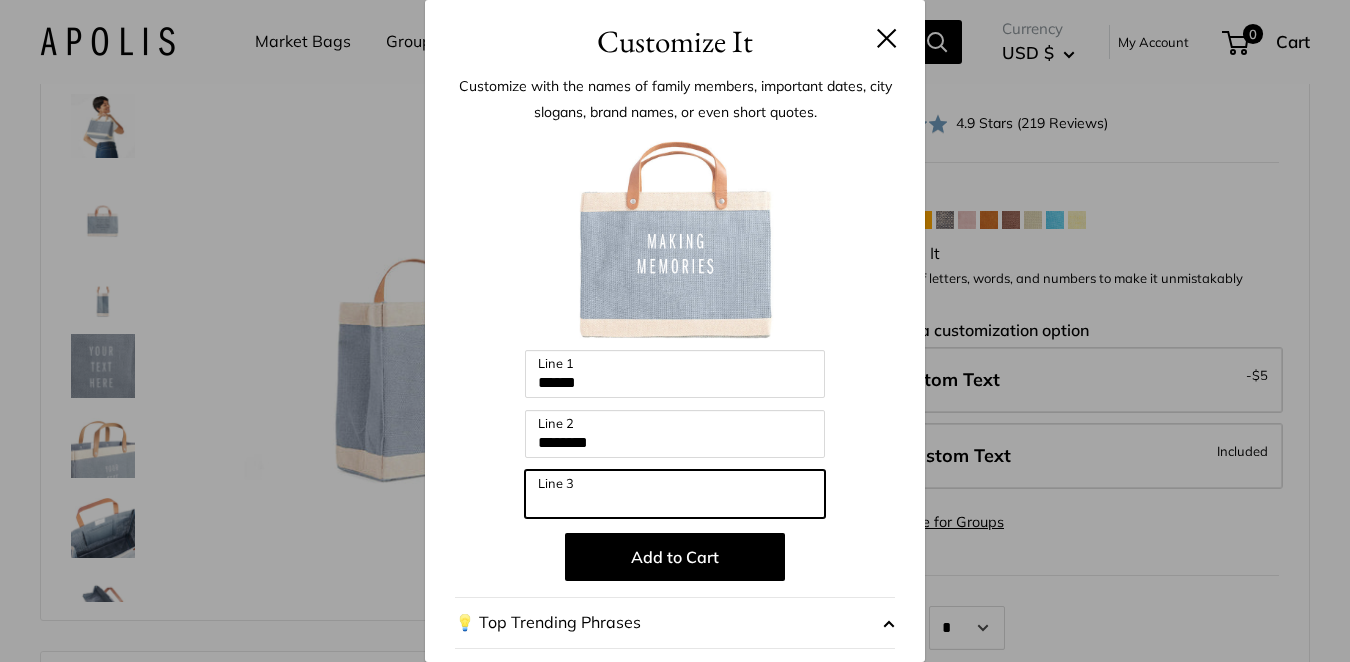 click on "Line 3" at bounding box center (675, 494) 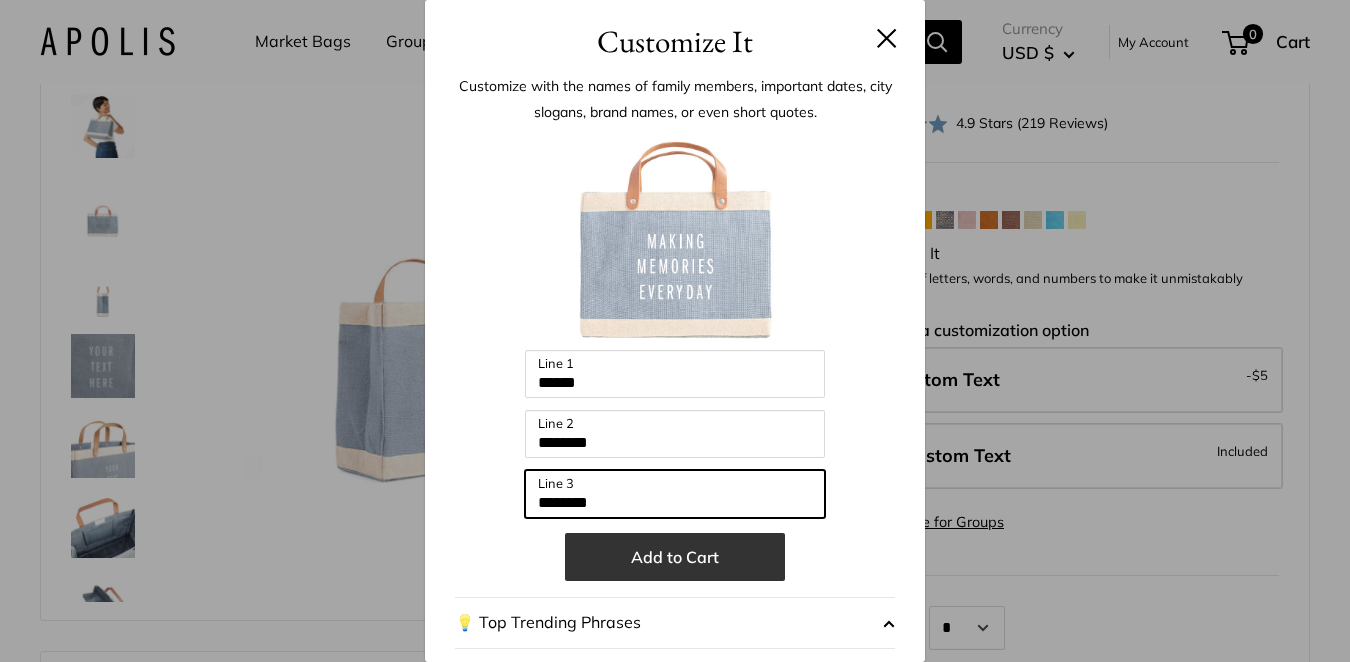 type on "********" 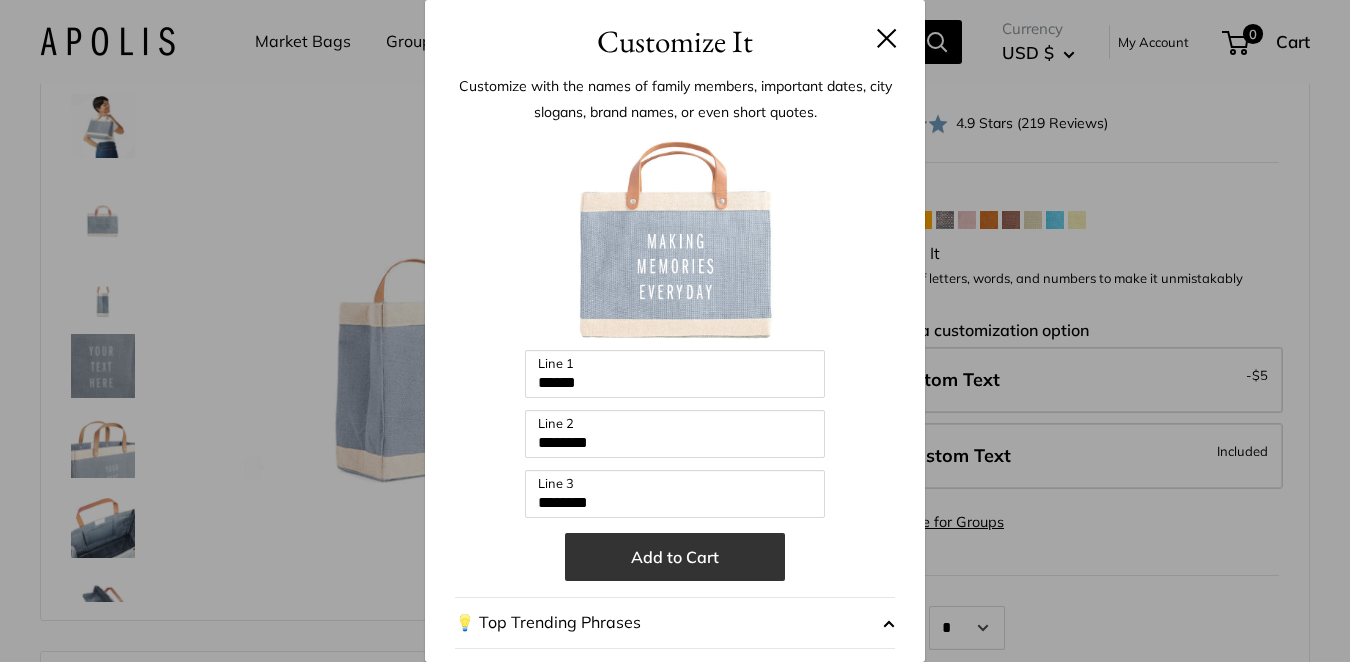 click on "Add to Cart" at bounding box center [675, 557] 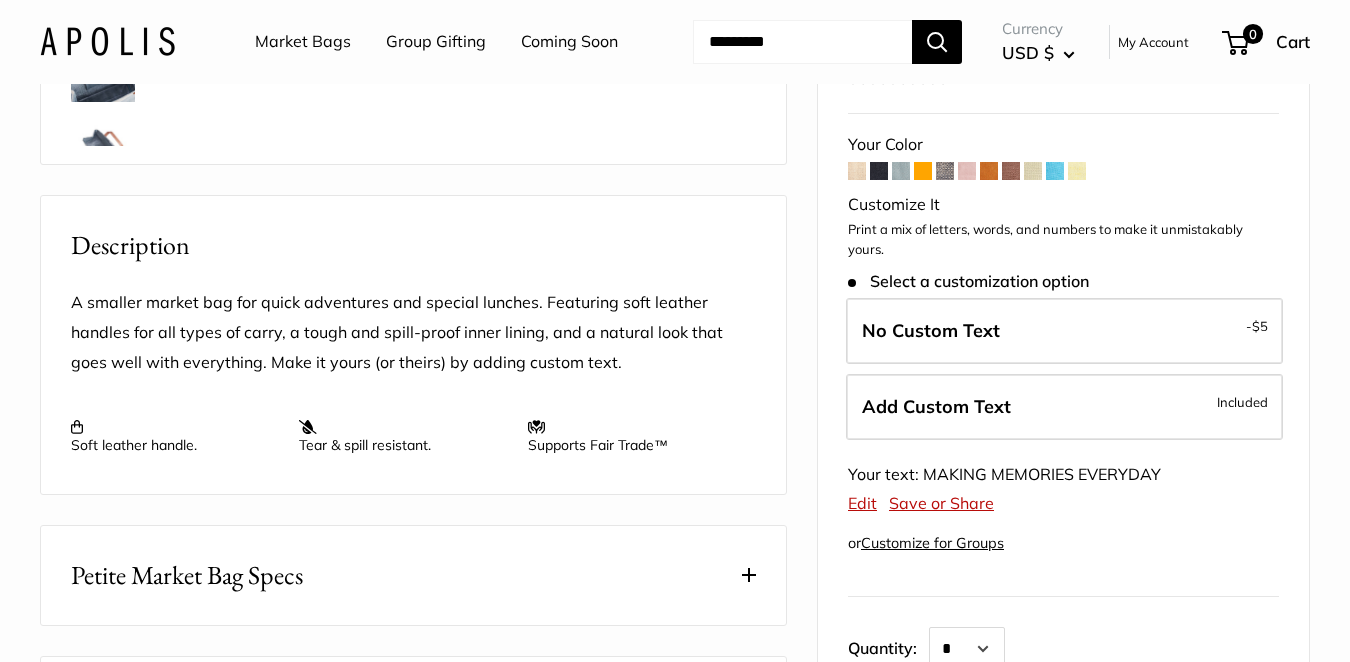 scroll, scrollTop: 621, scrollLeft: 0, axis: vertical 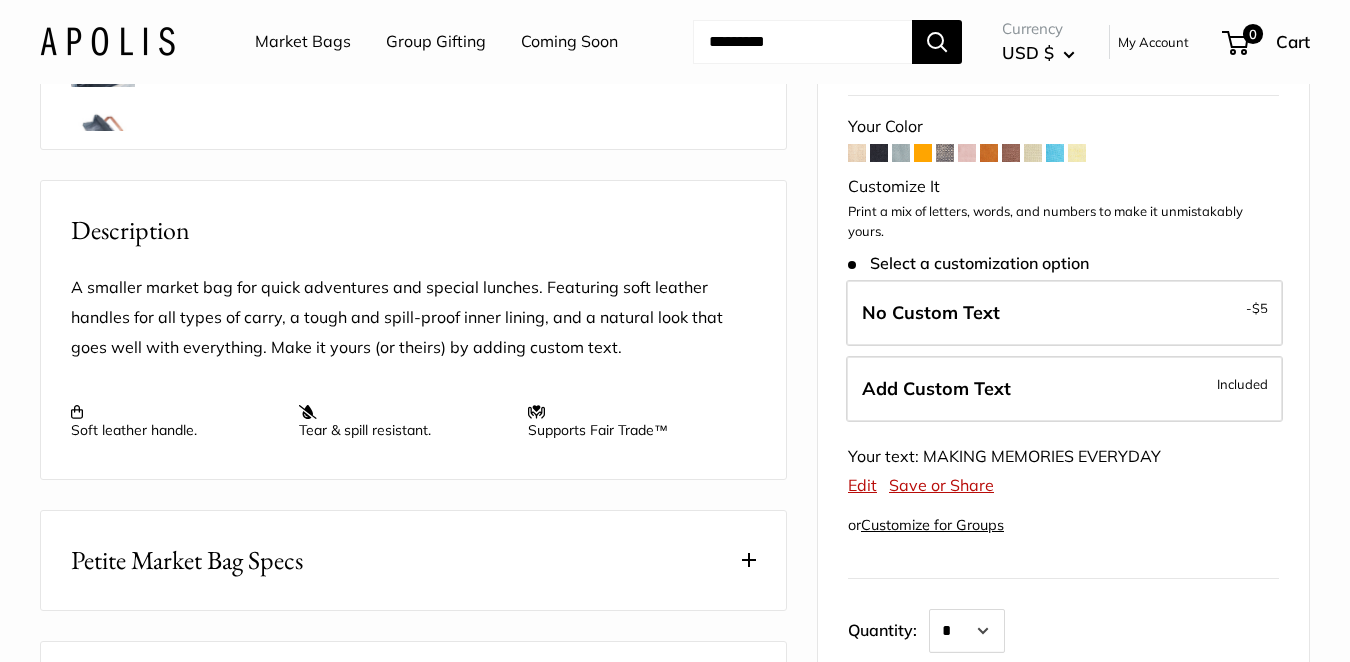 click on "Save or Share" at bounding box center (941, 485) 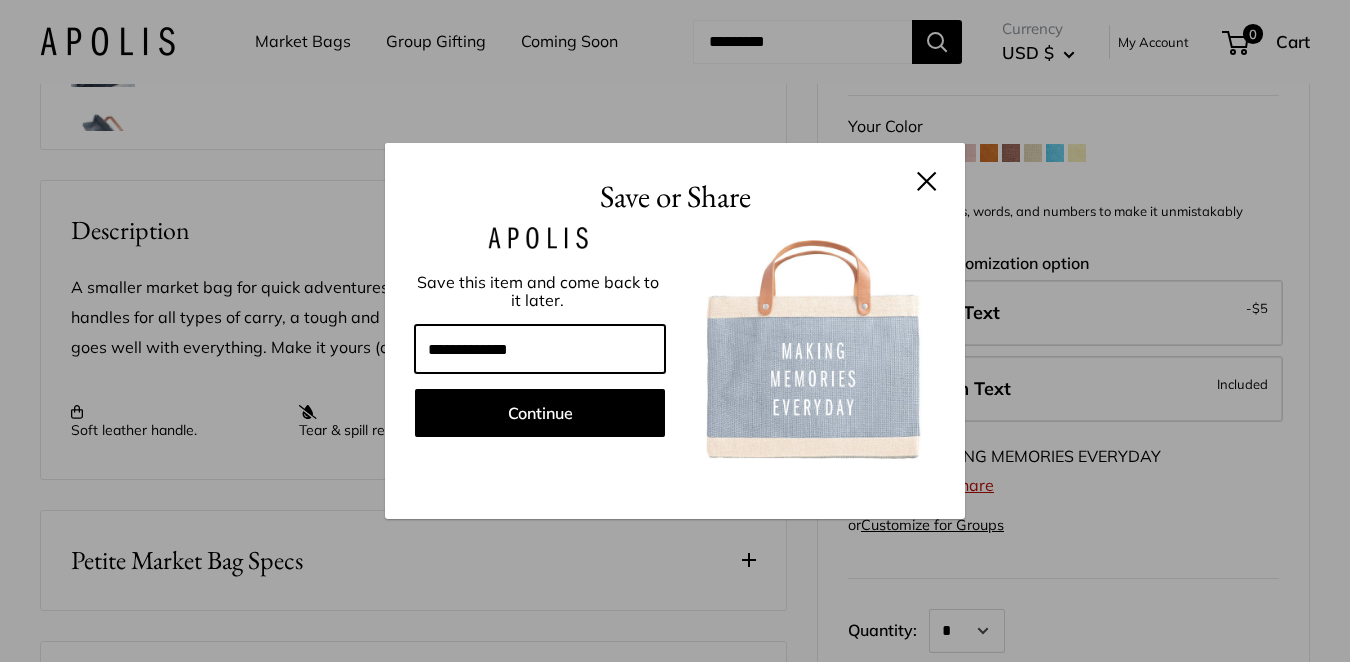 click at bounding box center [540, 349] 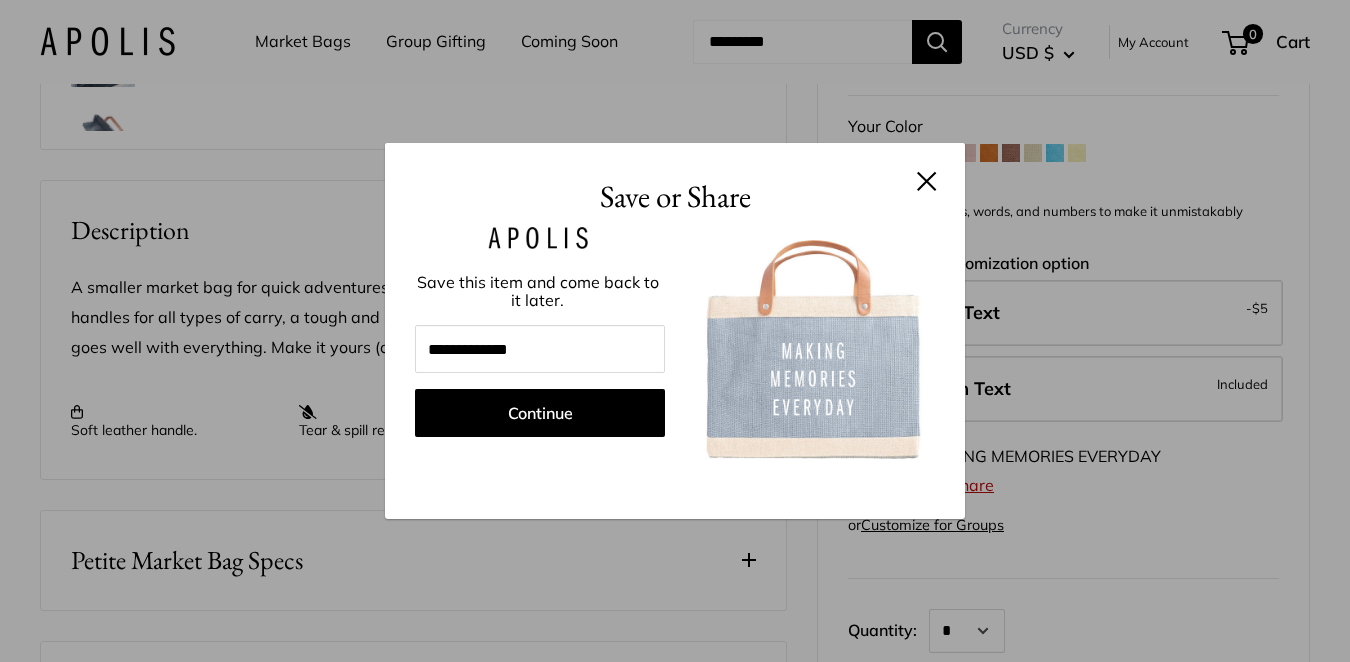 click at bounding box center (927, 181) 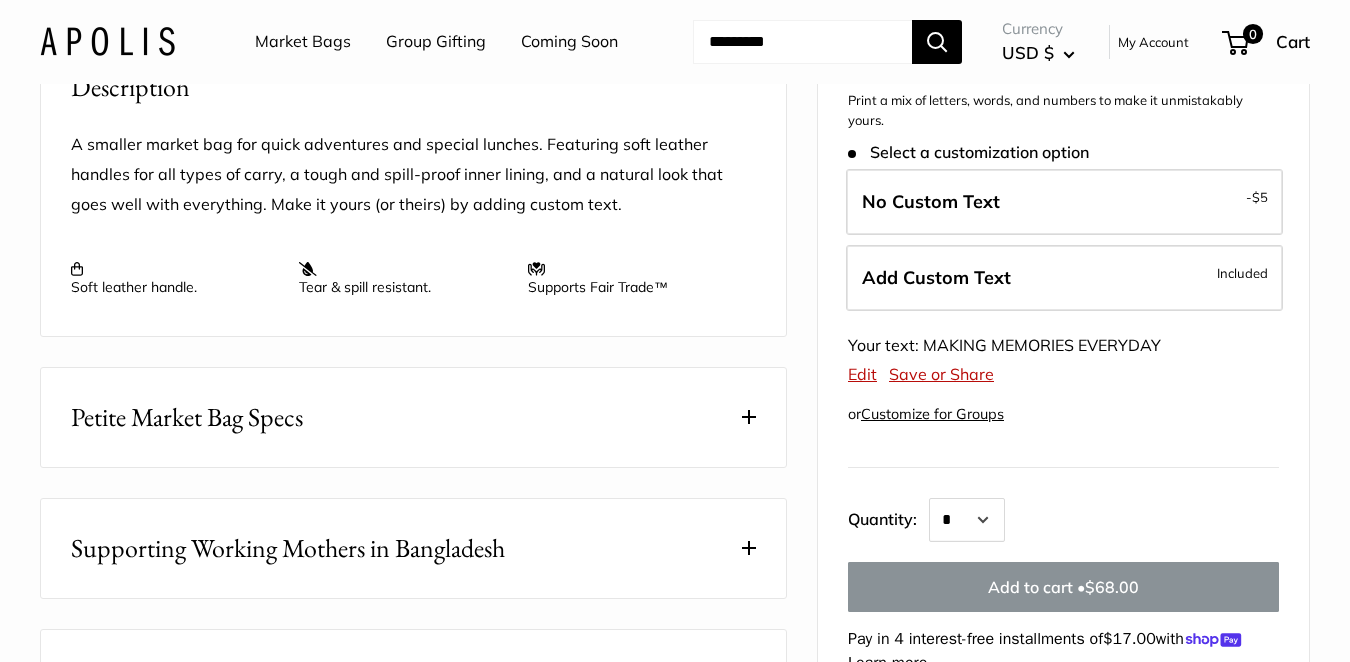 scroll, scrollTop: 770, scrollLeft: 0, axis: vertical 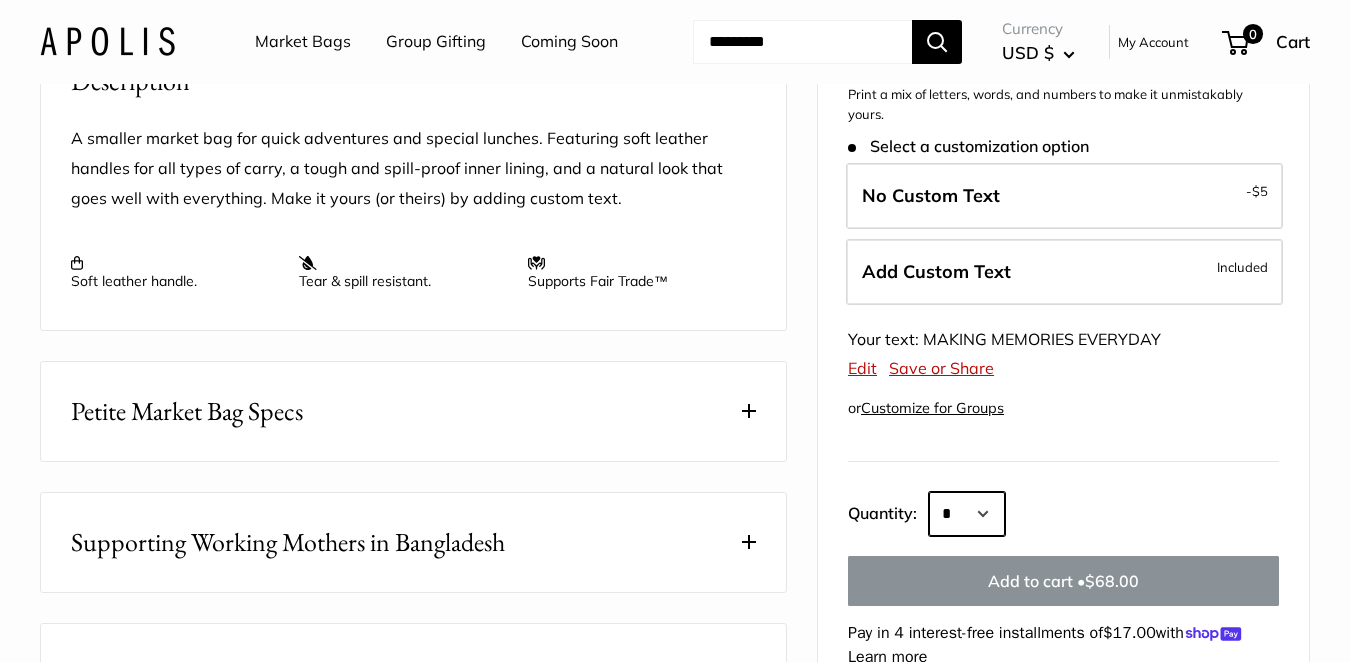 click on "* * * * * * * * * *** *** *** *** *** *** *** *** *** *** *** *** *** *** *** *** *** *** *** *** *** *** *** *** *** *** *** *** *** *** *** *** *** *** *** *** *** *** *** *** *** *** *** *** *** *** *** *** *** *** *** *** *** *** *** *** *** *** *** *** *** *** *** *** *** *** *** *** *** *** *** *** *** *** *** *** *** *** *** *** *** *** *** *** *** *** *** *** *** *** ****" at bounding box center (967, 515) 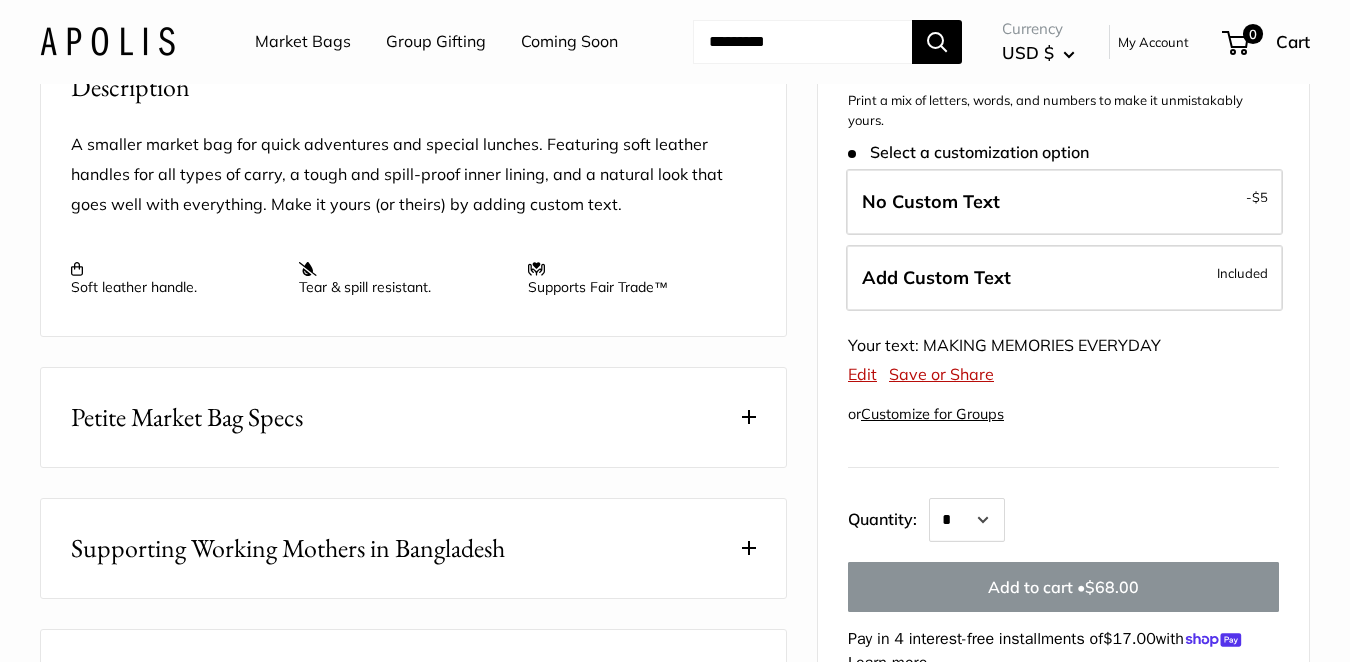 scroll, scrollTop: 0, scrollLeft: 0, axis: both 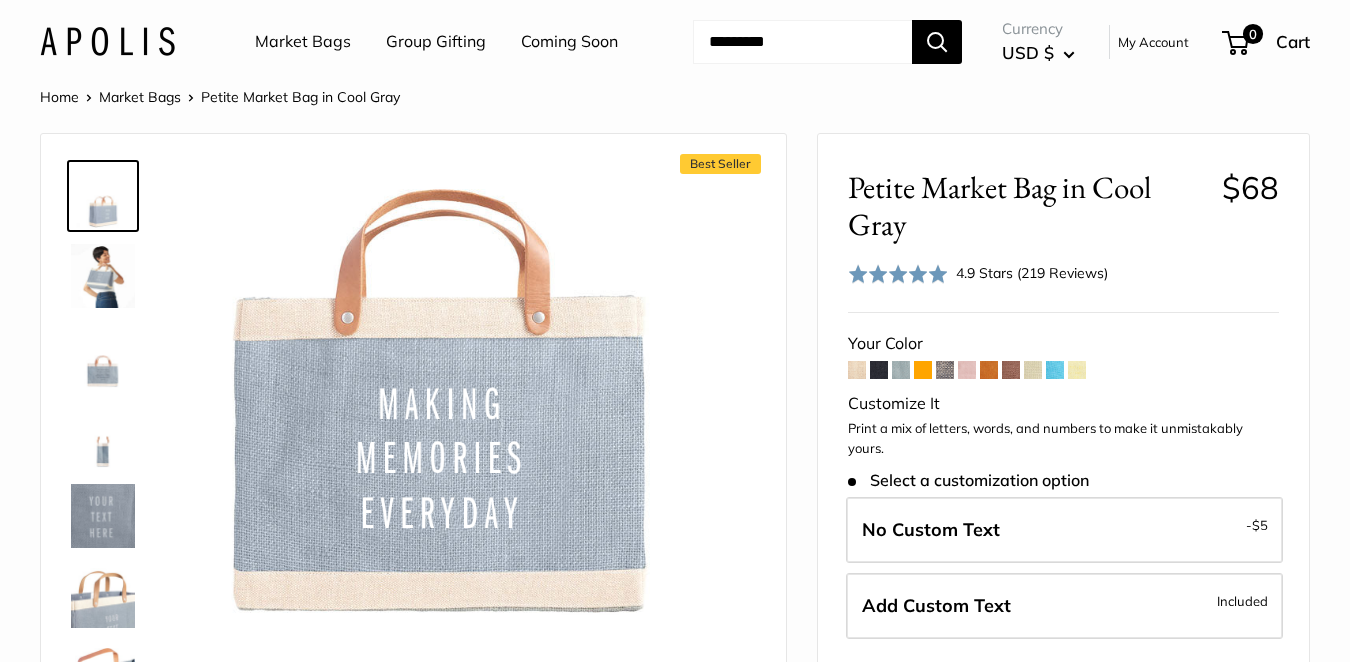 click on "USD $" at bounding box center [1038, 53] 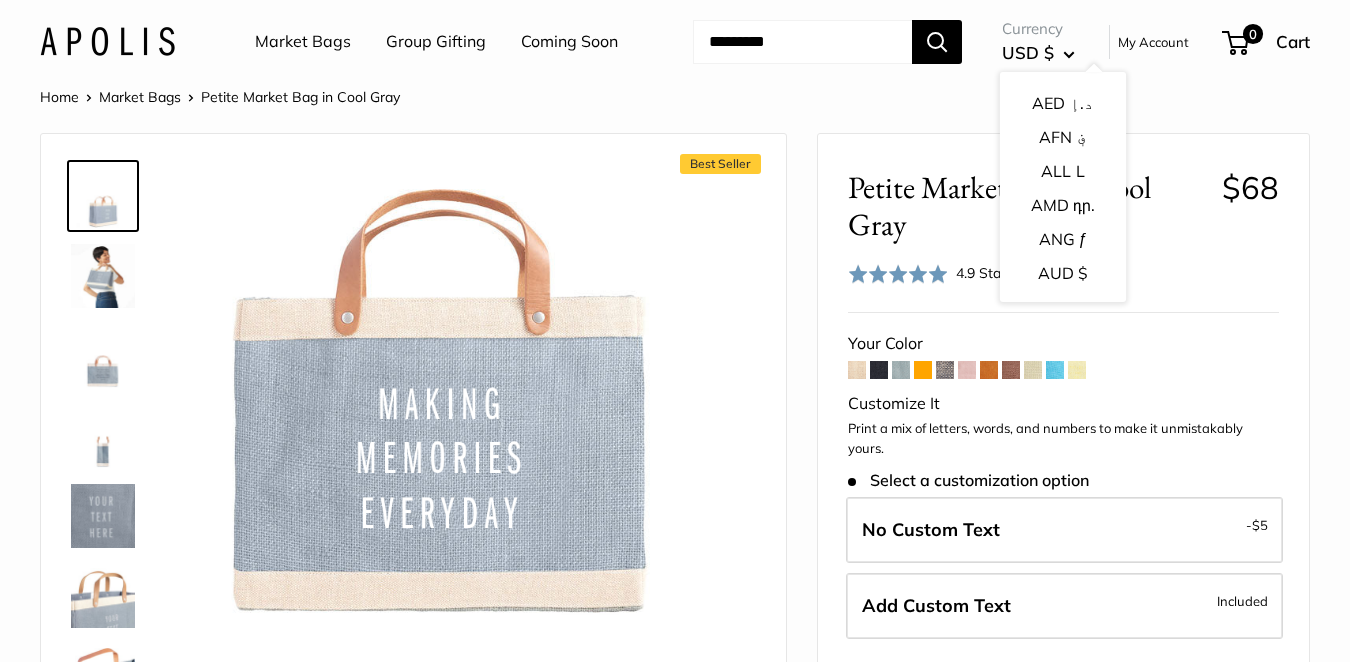 click on "USD $" at bounding box center (1028, 52) 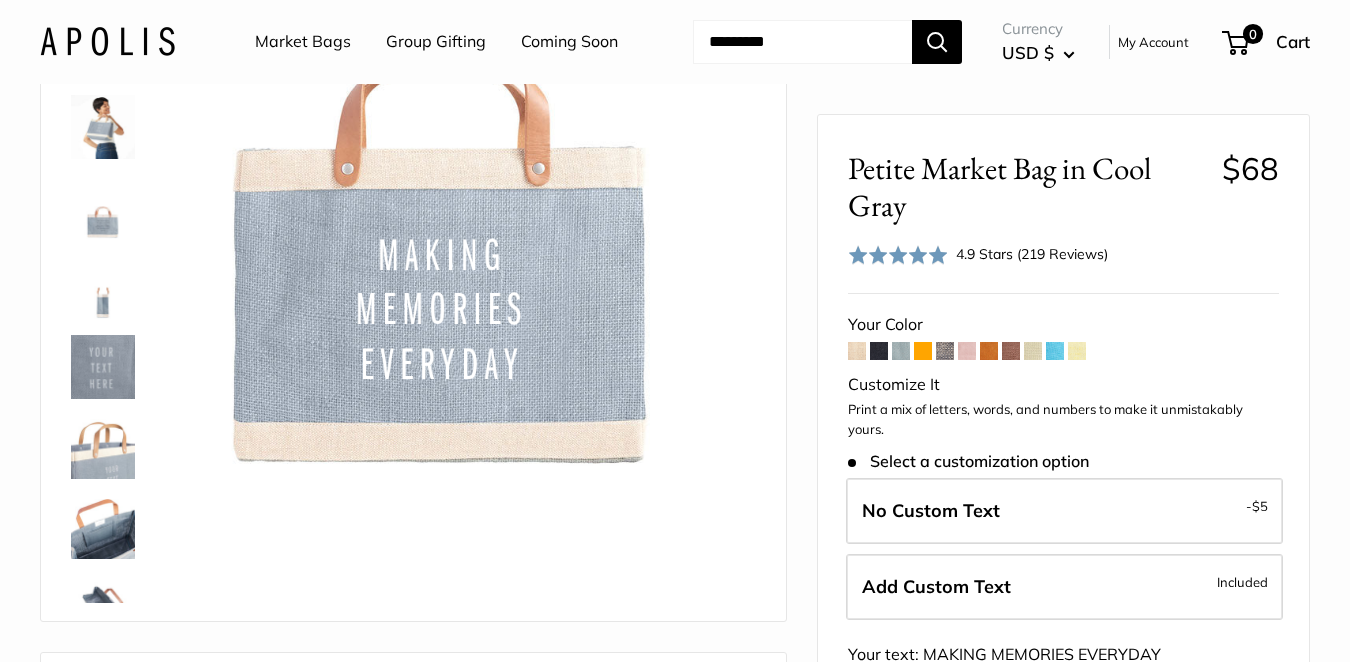 scroll, scrollTop: 0, scrollLeft: 0, axis: both 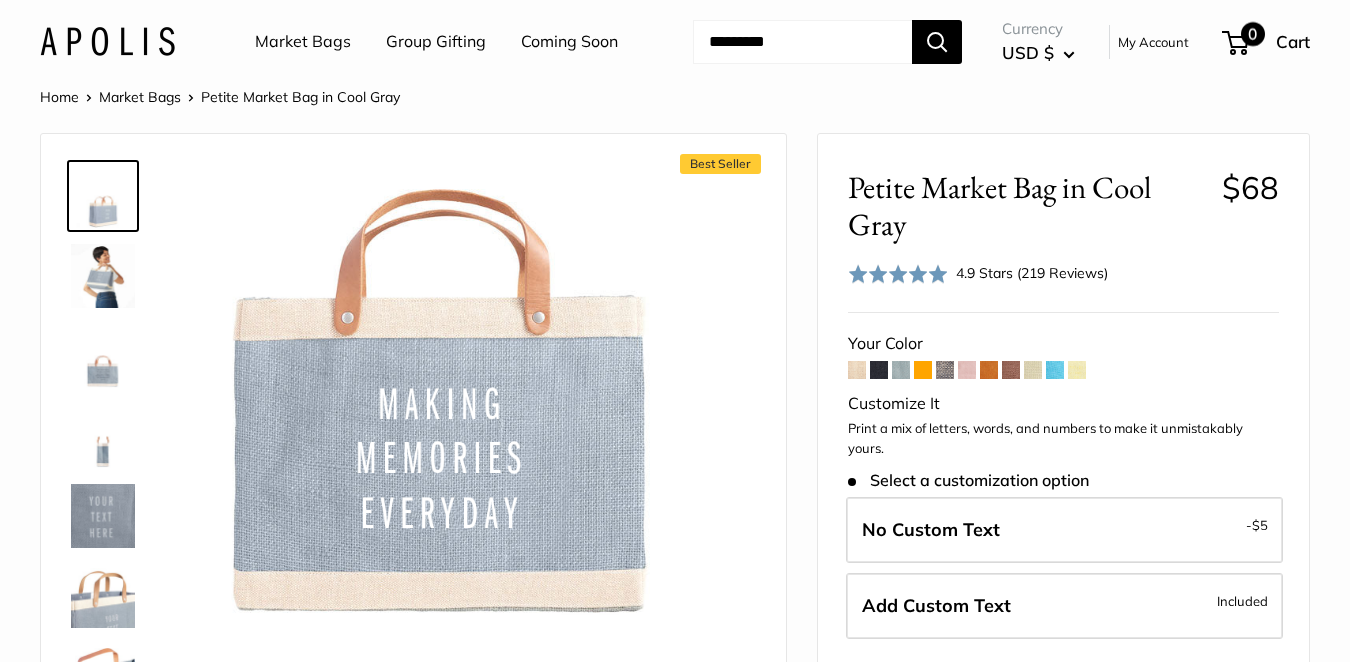 click on "0" at bounding box center [1253, 34] 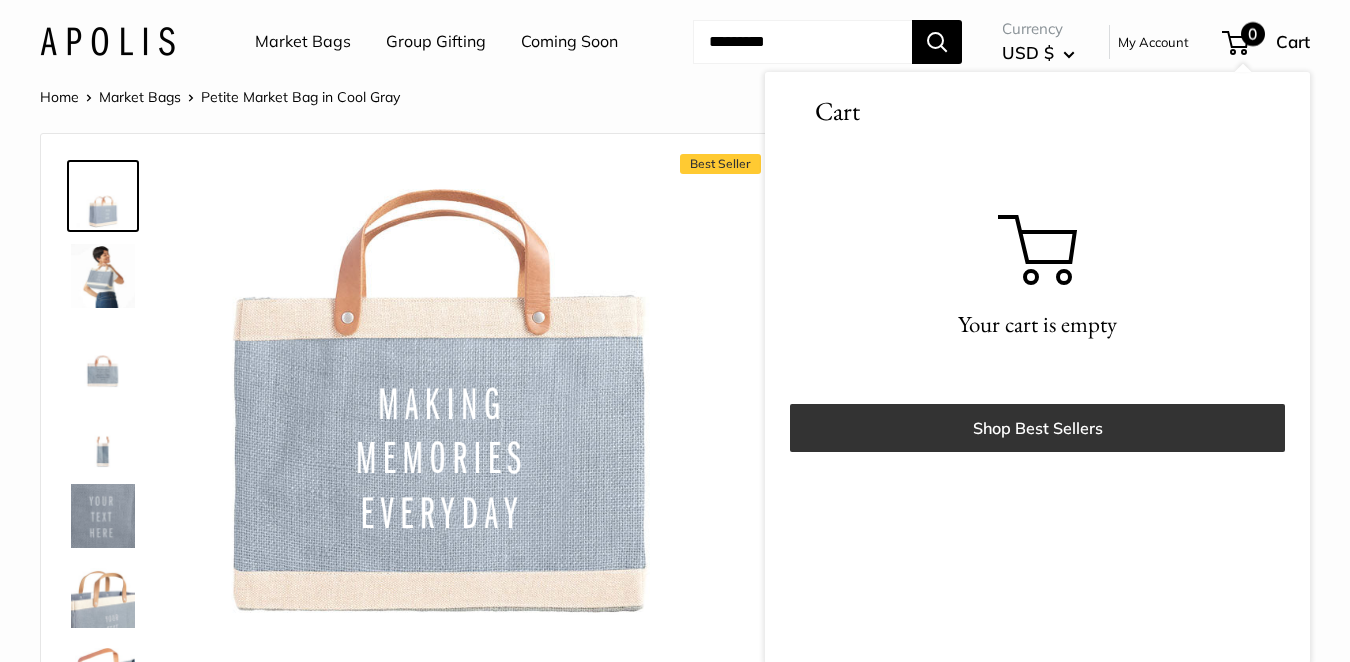 click on "Shop Best Sellers" at bounding box center (1037, 428) 